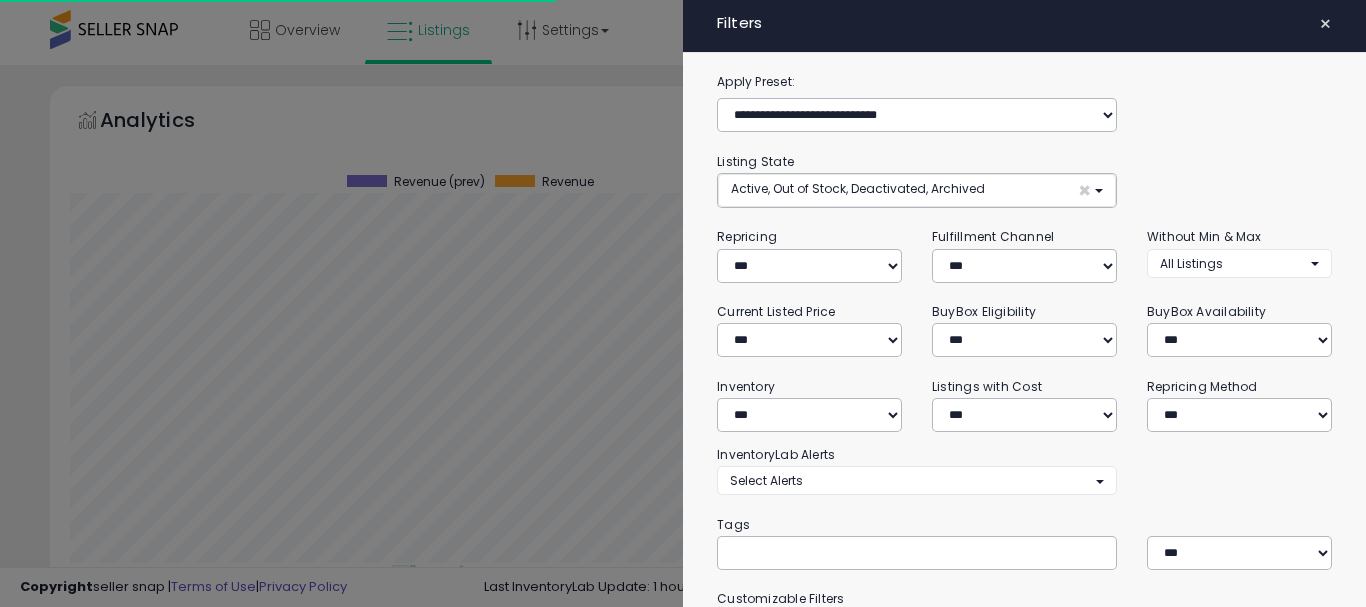 select on "*" 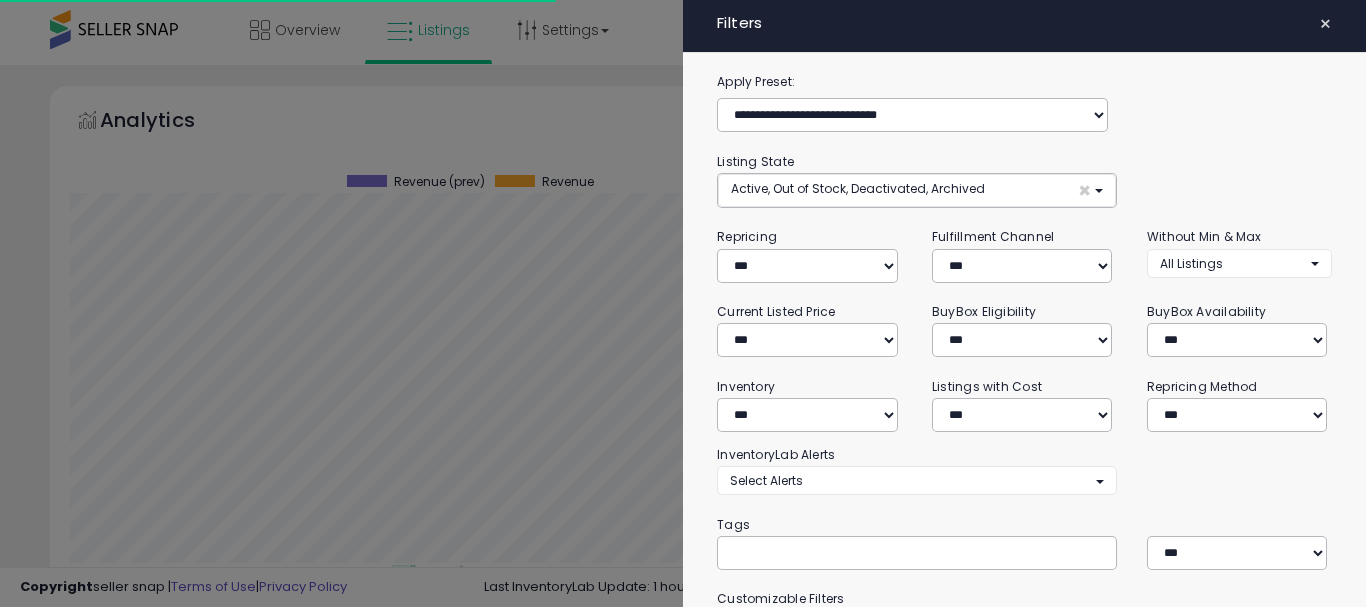 click at bounding box center [880, 552] 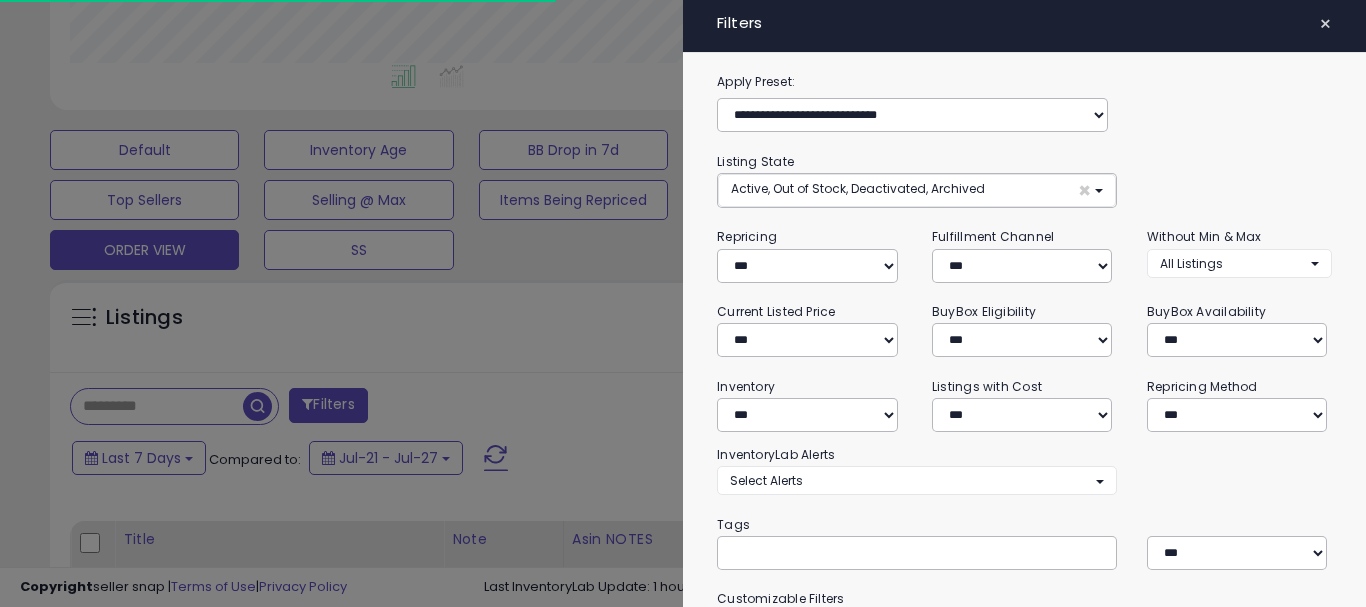 scroll, scrollTop: 100, scrollLeft: 0, axis: vertical 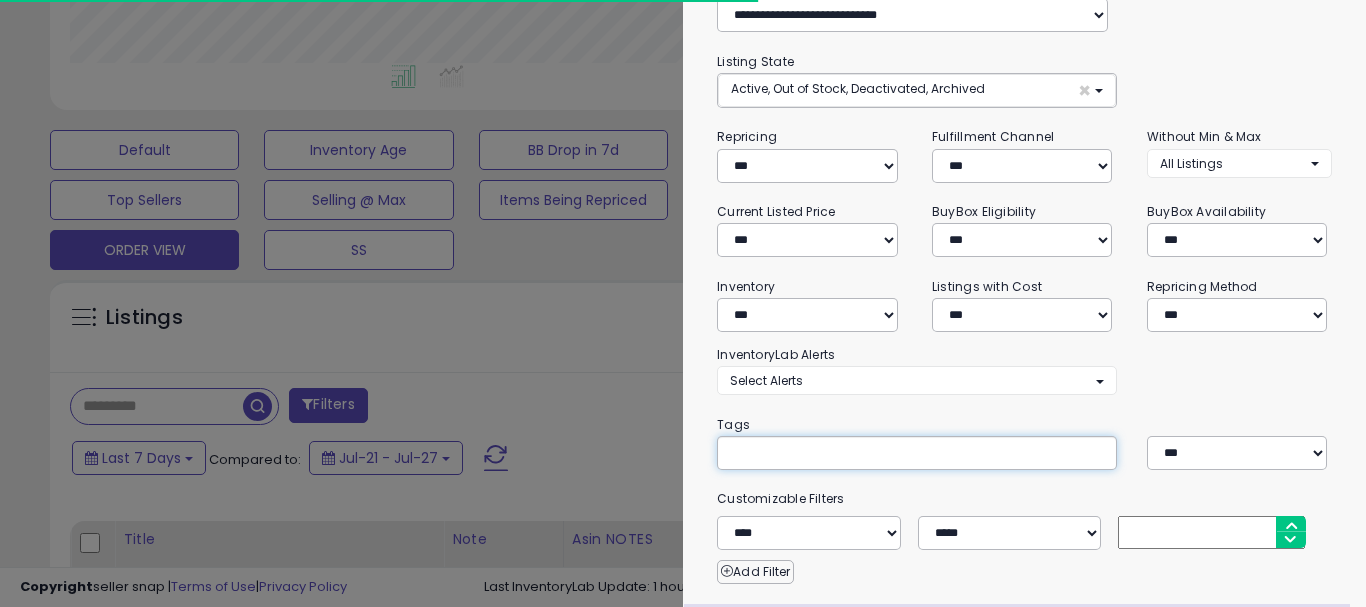 paste on "**********" 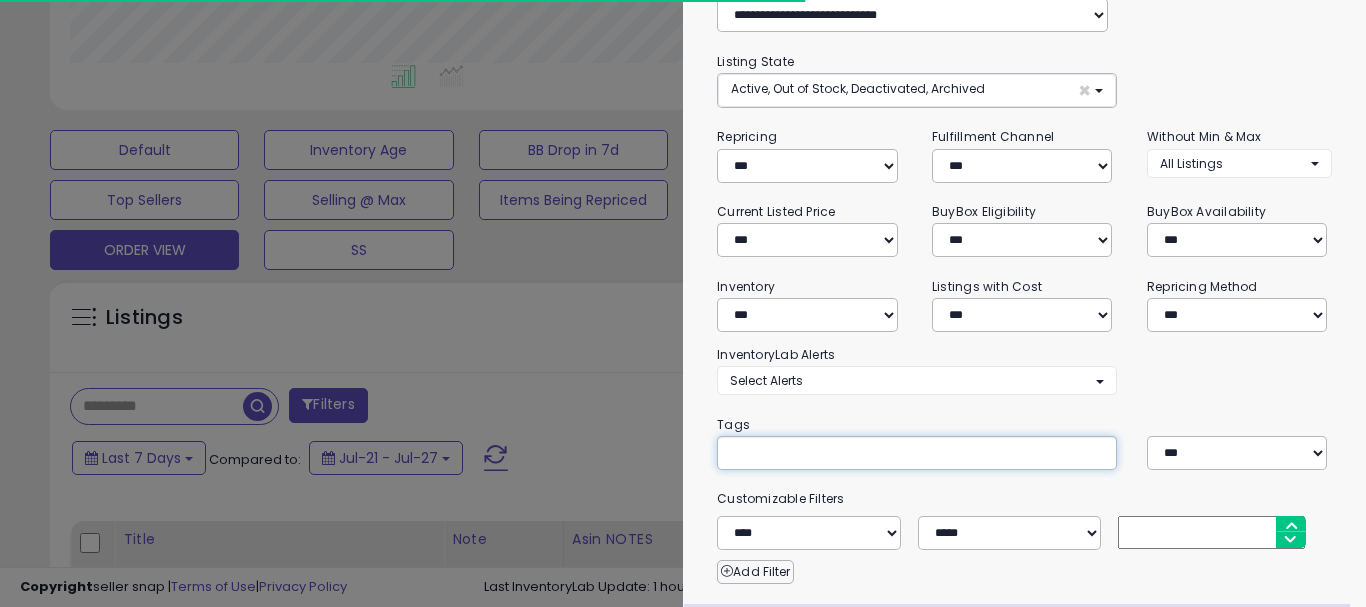 type on "**********" 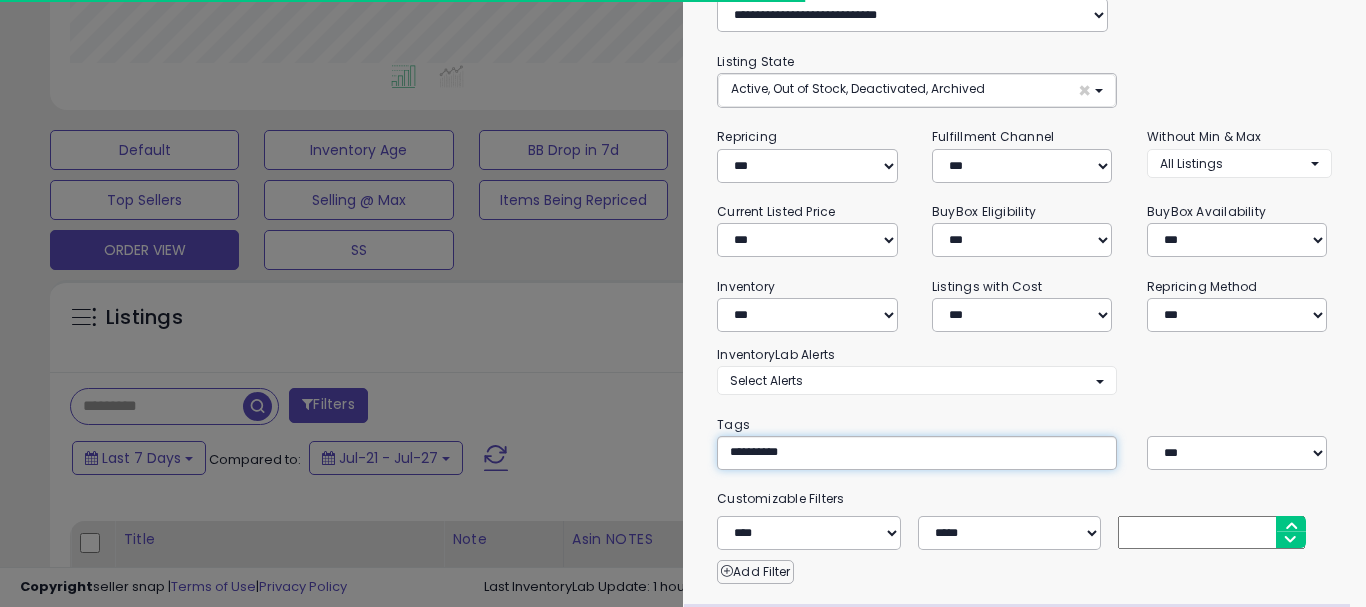type on "**********" 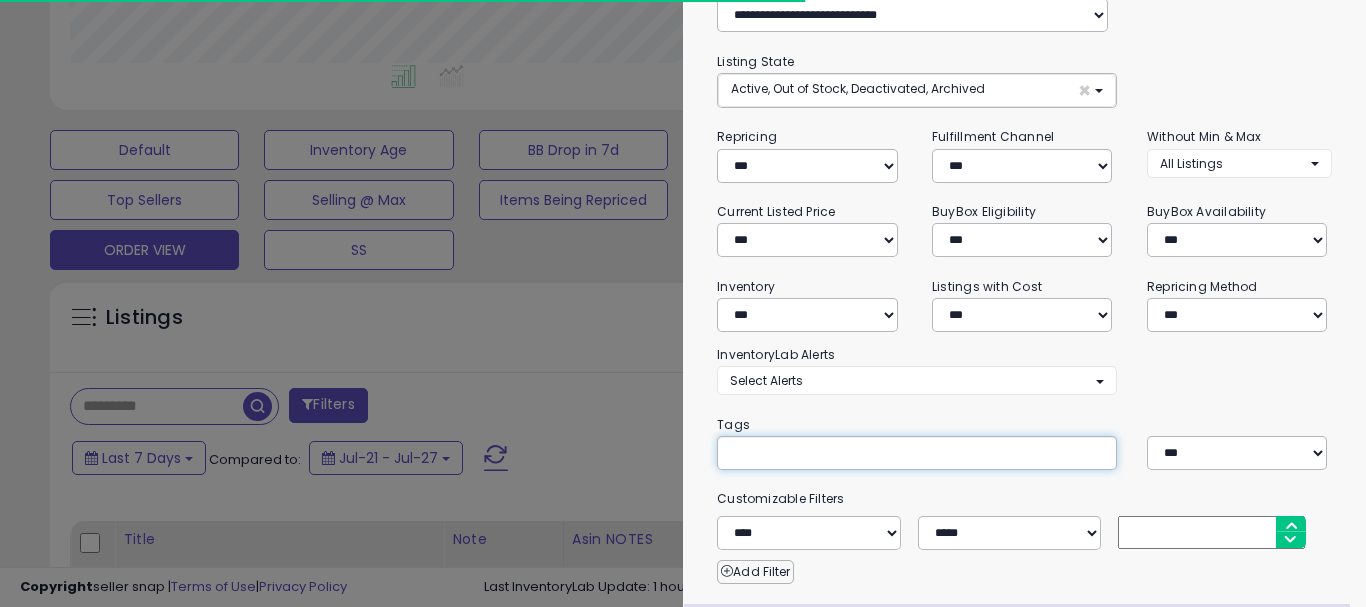 scroll, scrollTop: 500, scrollLeft: 0, axis: vertical 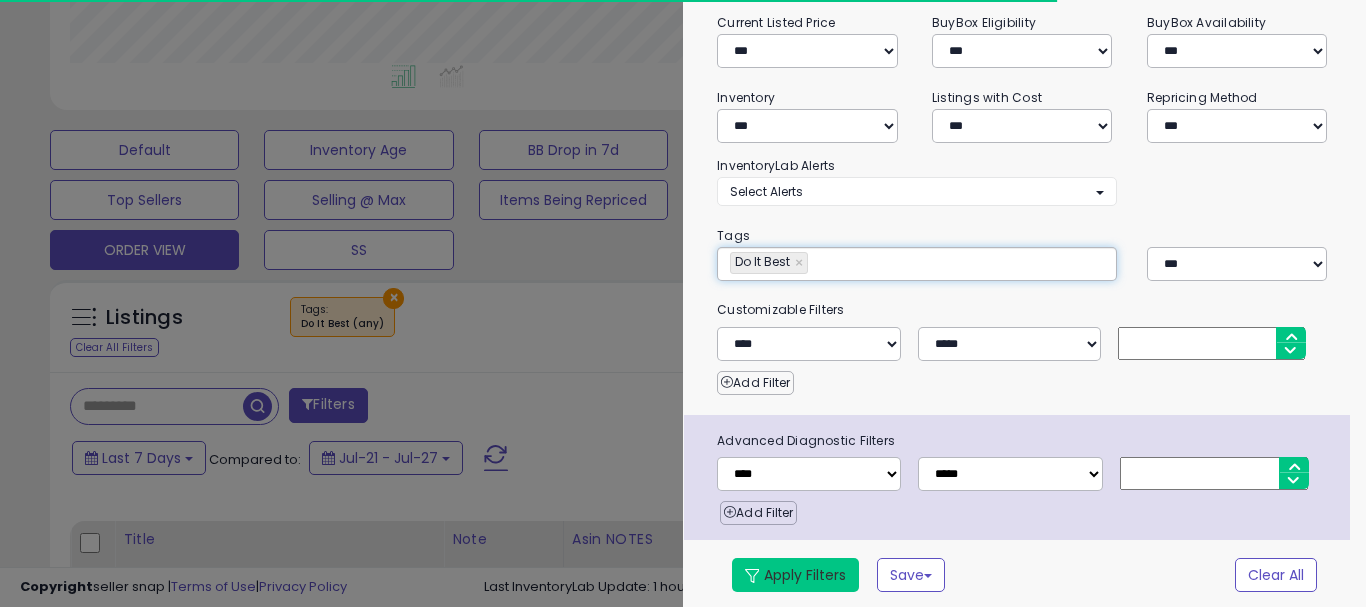 click on "Apply Filters" at bounding box center (795, 575) 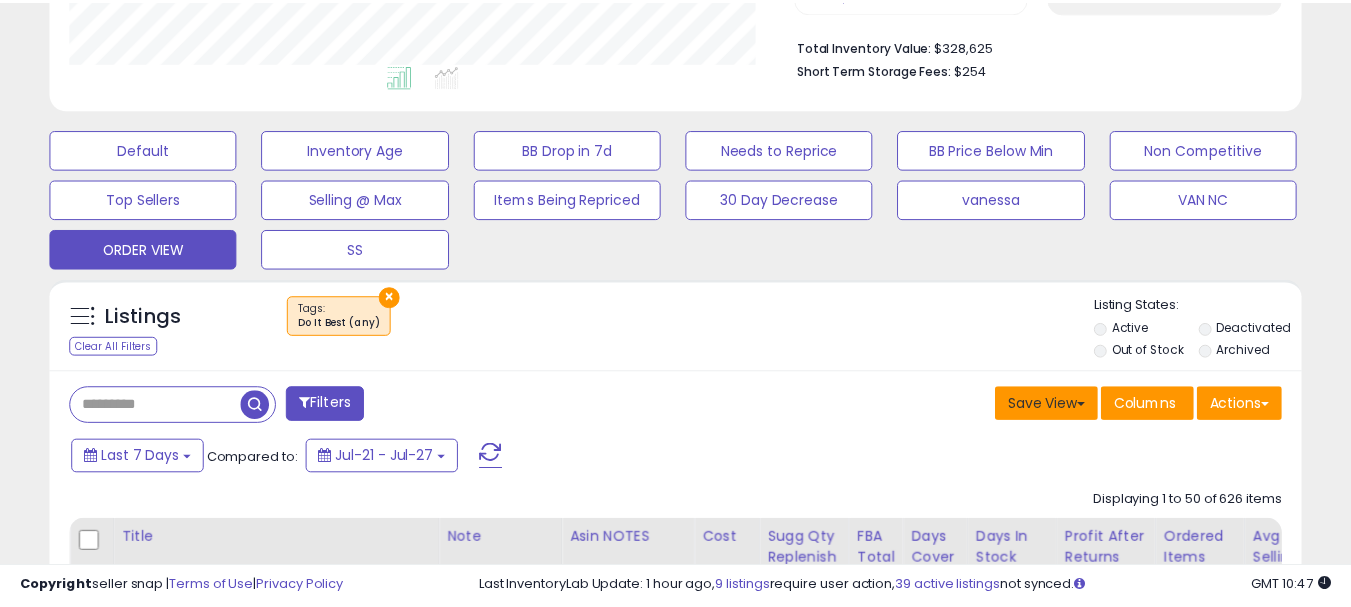 scroll, scrollTop: 410, scrollLeft: 724, axis: both 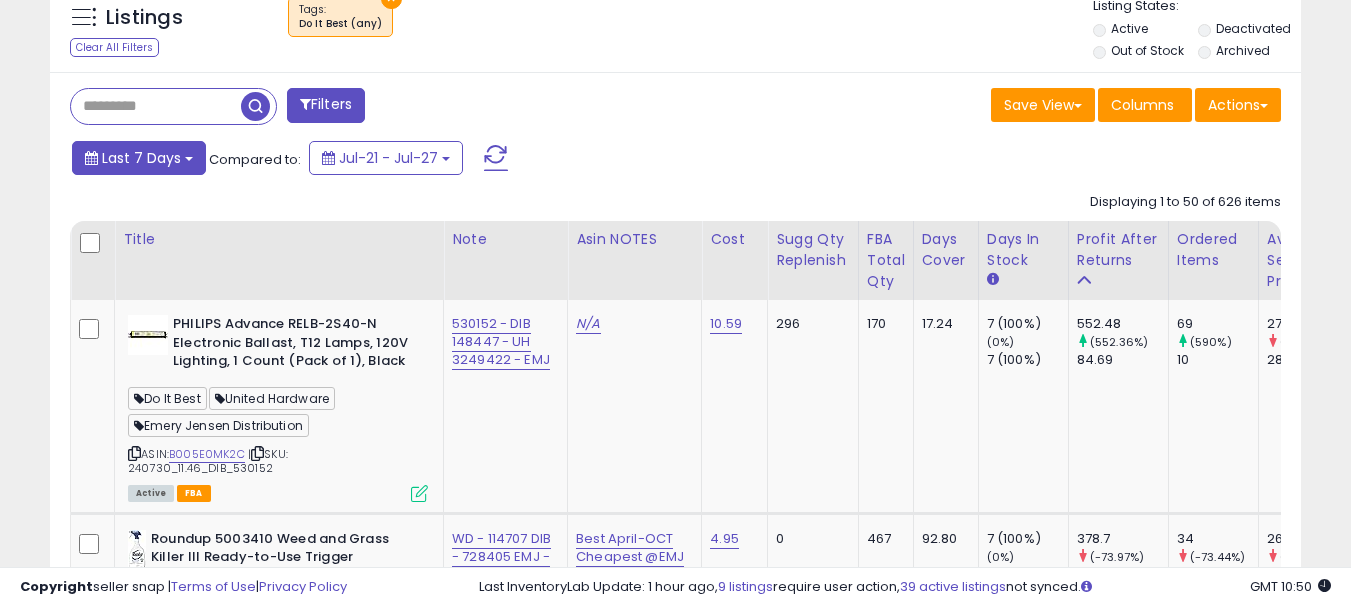 click on "Last 7 Days" at bounding box center [141, 158] 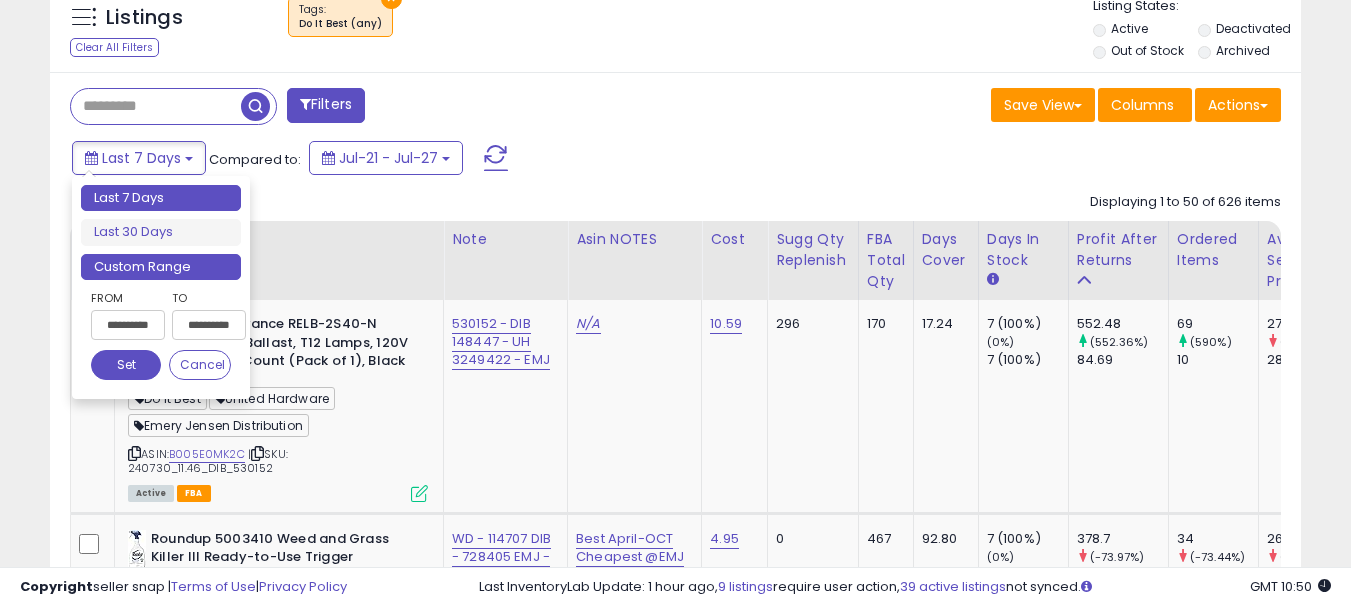 click on "Custom Range" at bounding box center (161, 267) 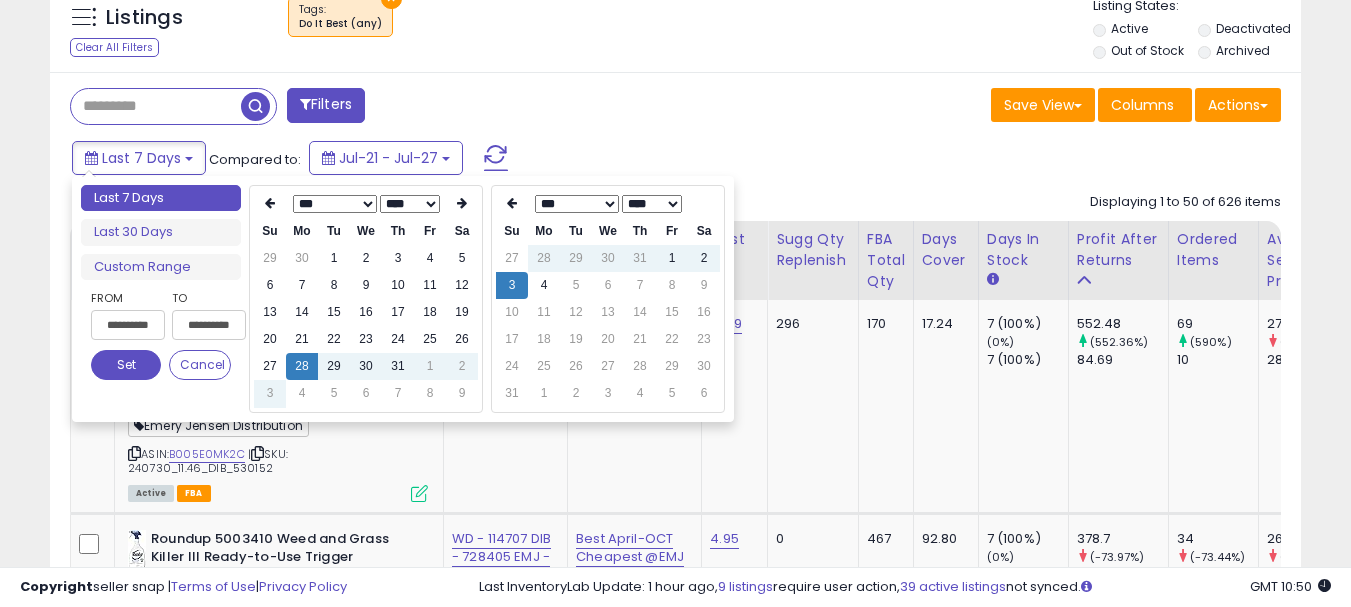 click on "*** *** *** *** *** *** *** ***" at bounding box center [335, 204] 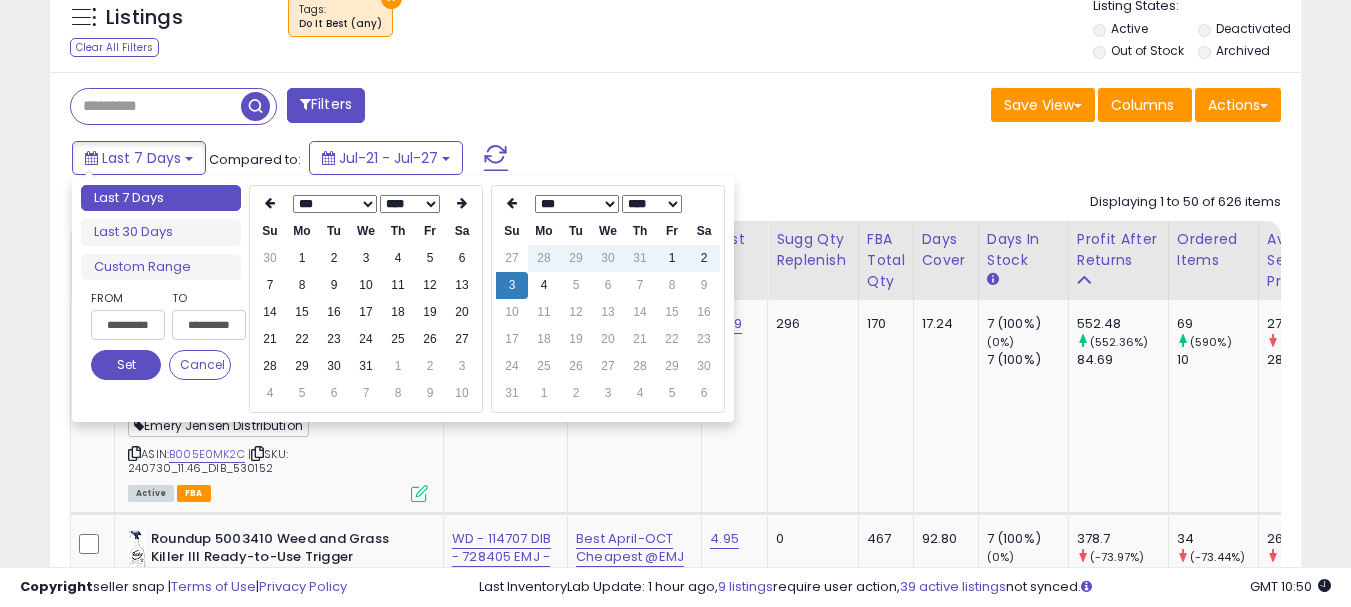 click on "****" at bounding box center [652, 204] 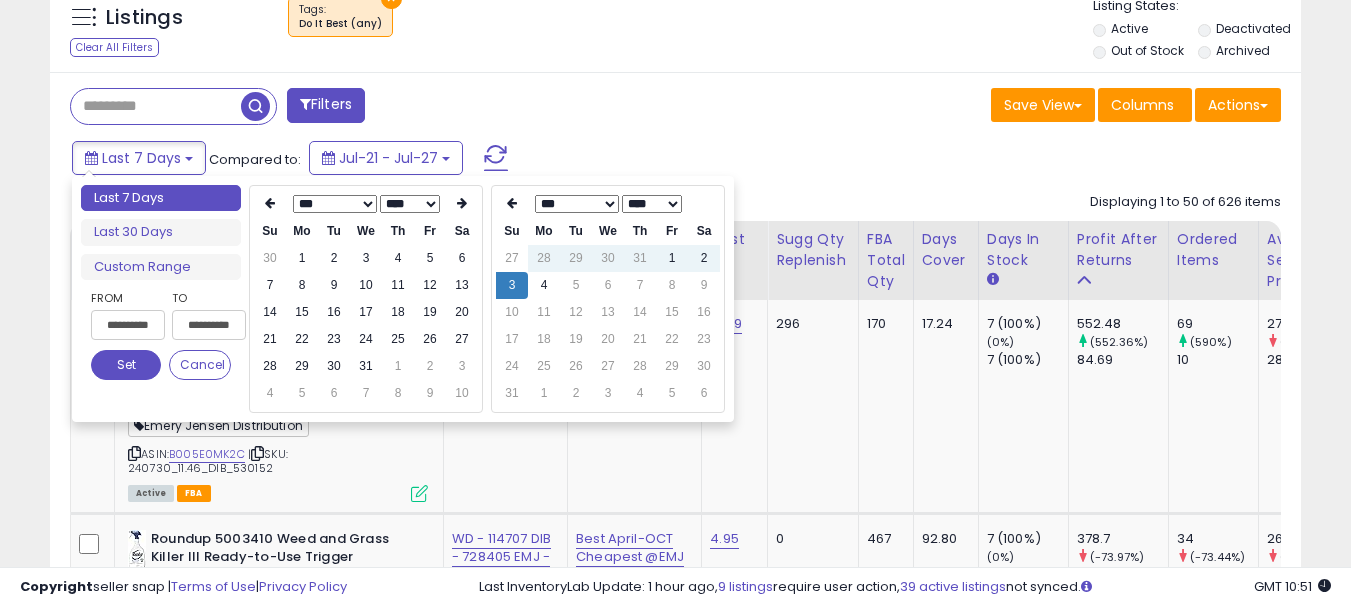 type on "**********" 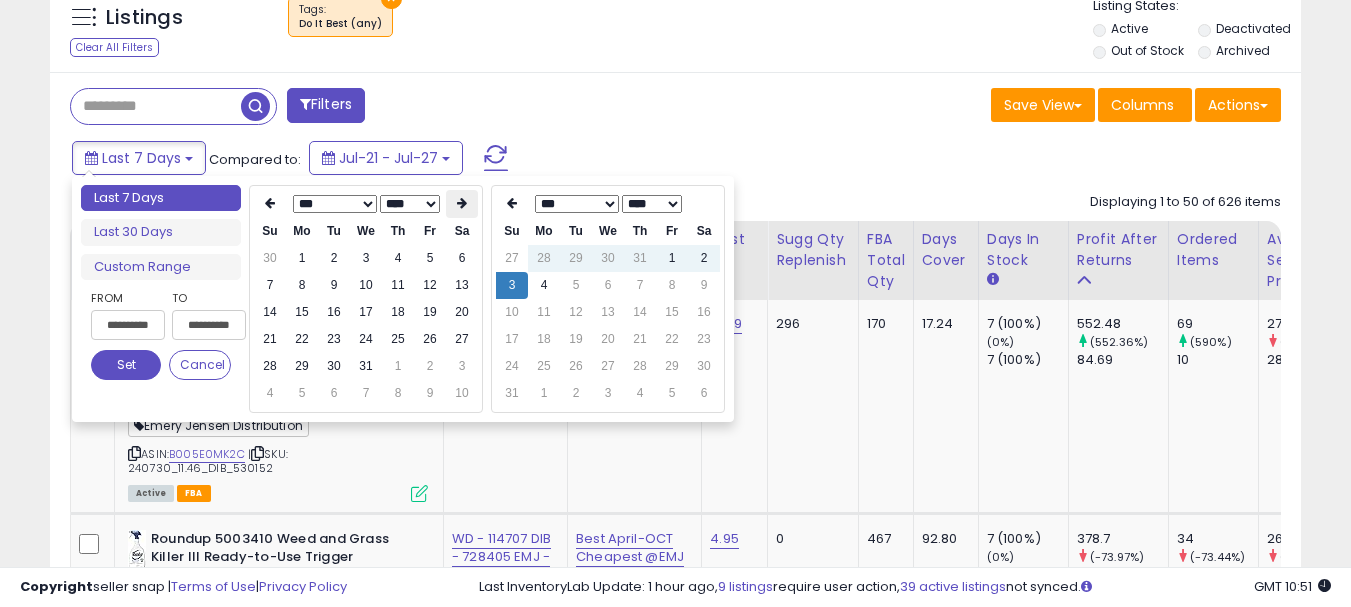 click at bounding box center [462, 203] 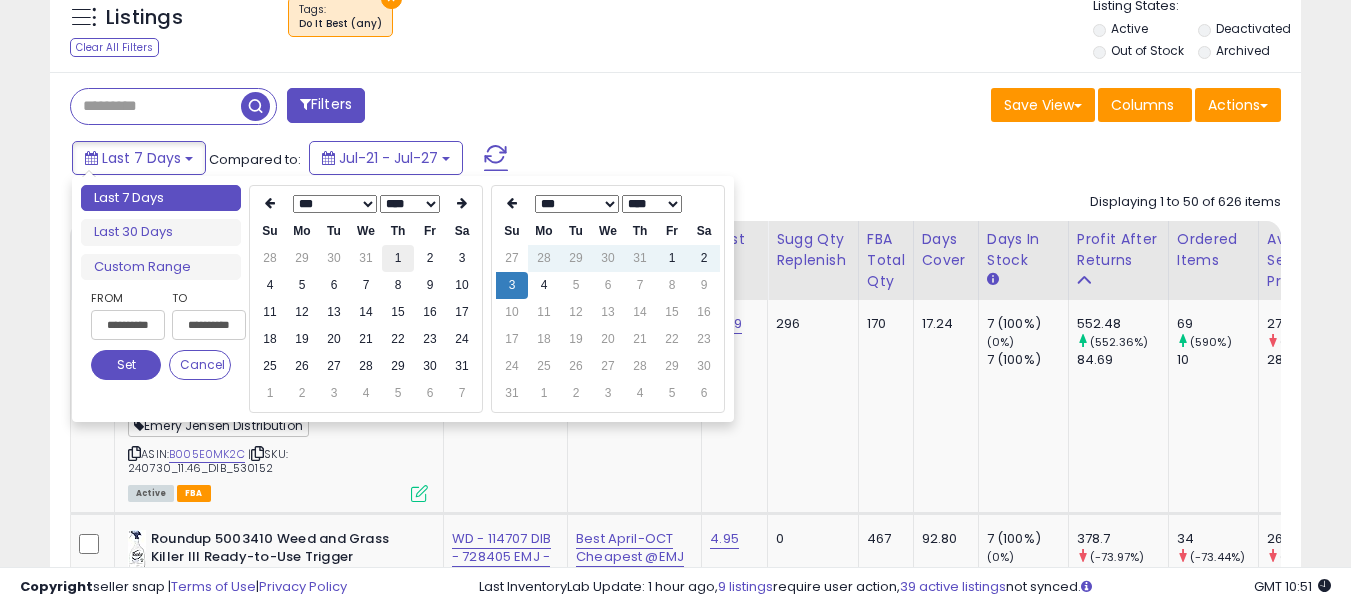 click on "1" at bounding box center [398, 258] 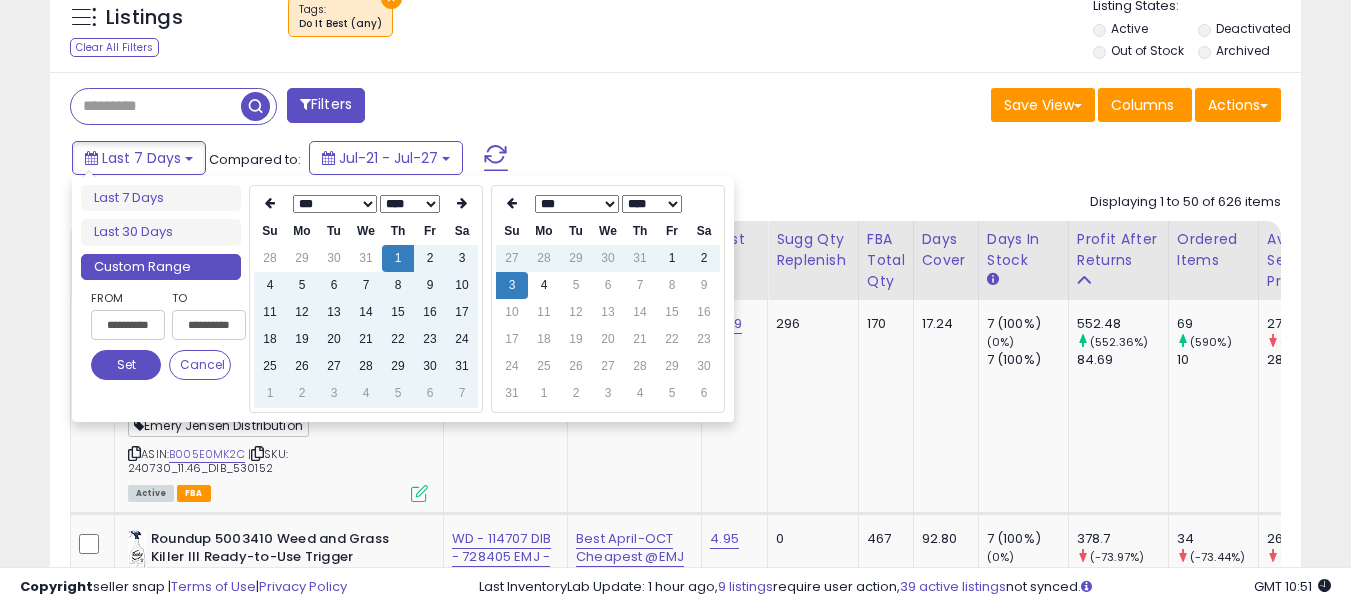 type on "**********" 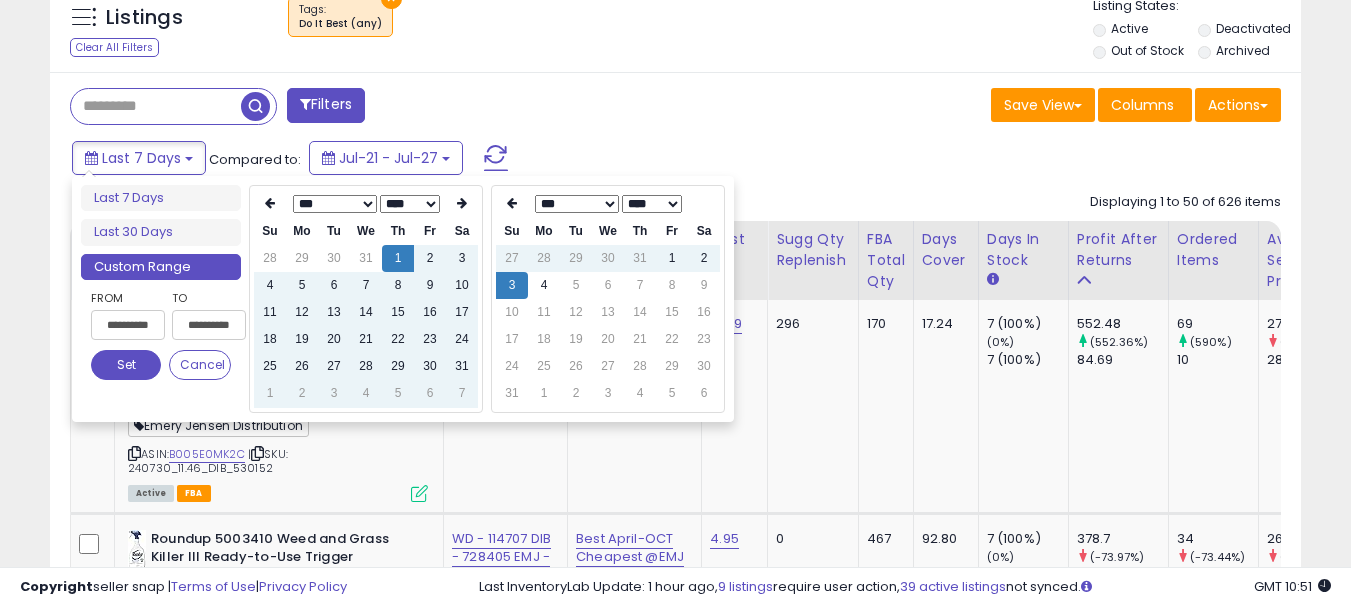 click on "**** ****" at bounding box center [652, 204] 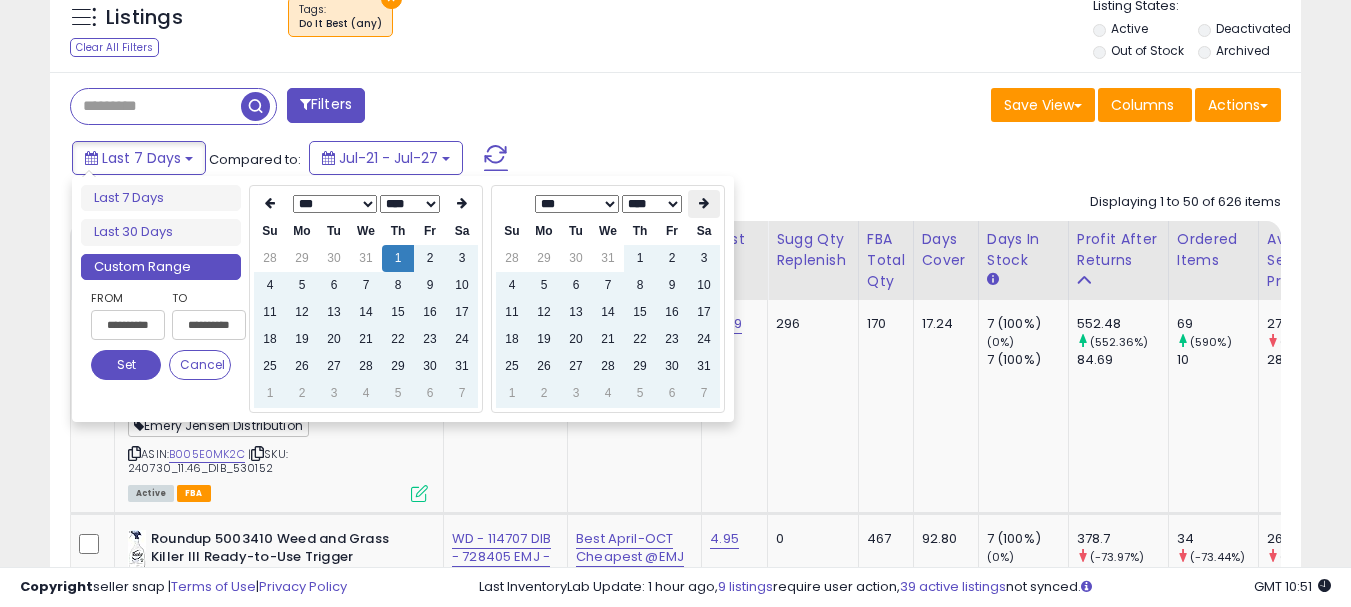 click at bounding box center (704, 204) 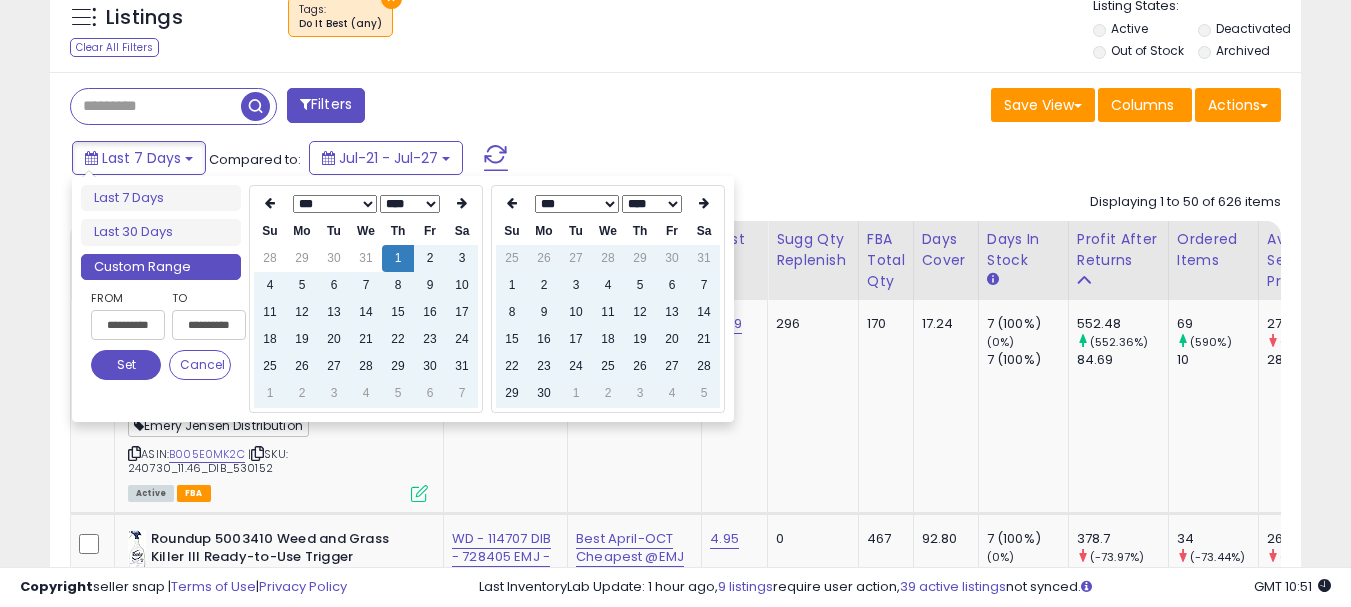 click at bounding box center (704, 204) 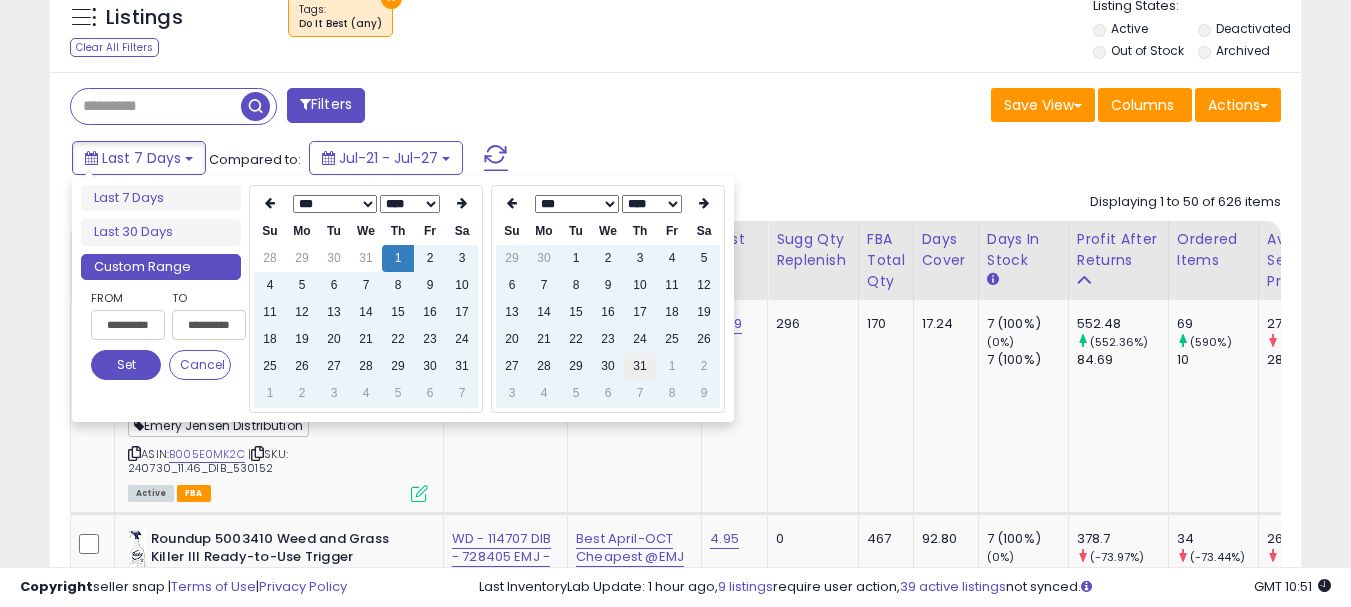 click on "31" at bounding box center [640, 366] 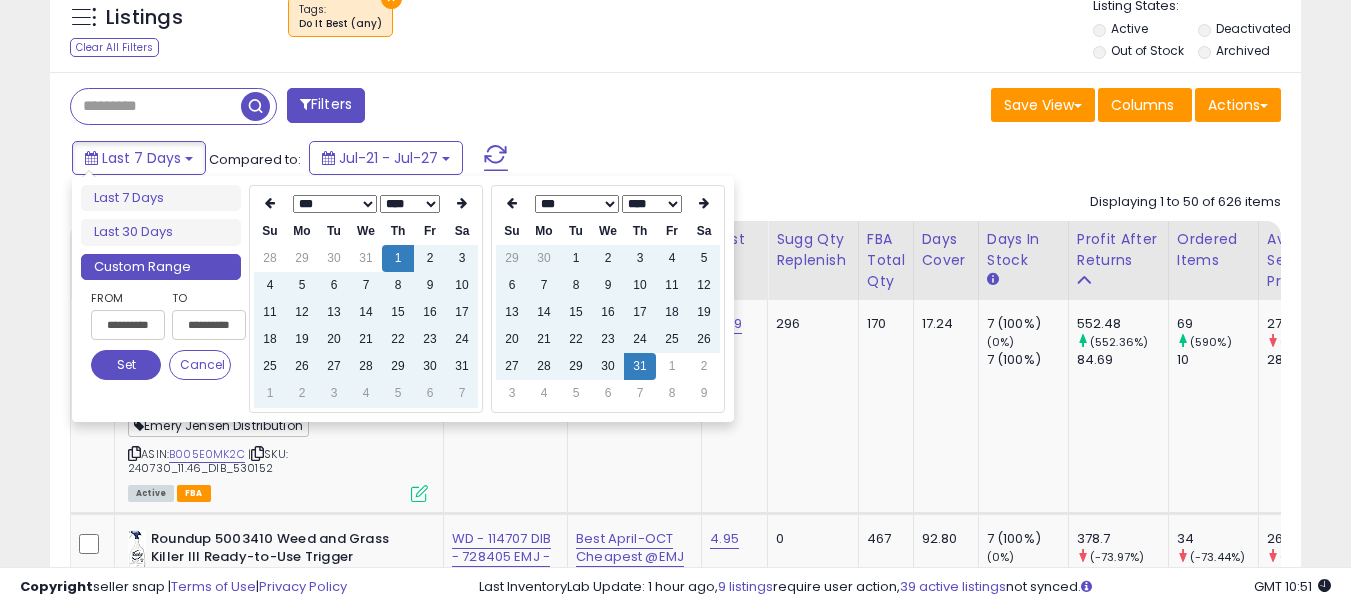 type on "**********" 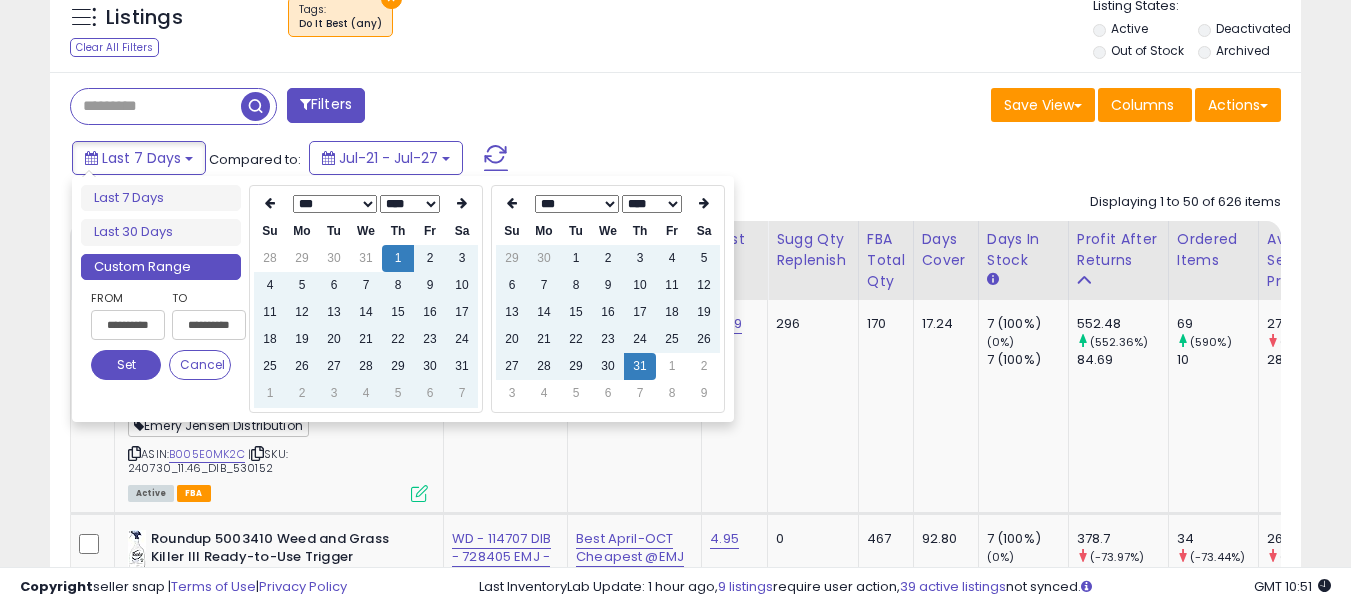 type on "**********" 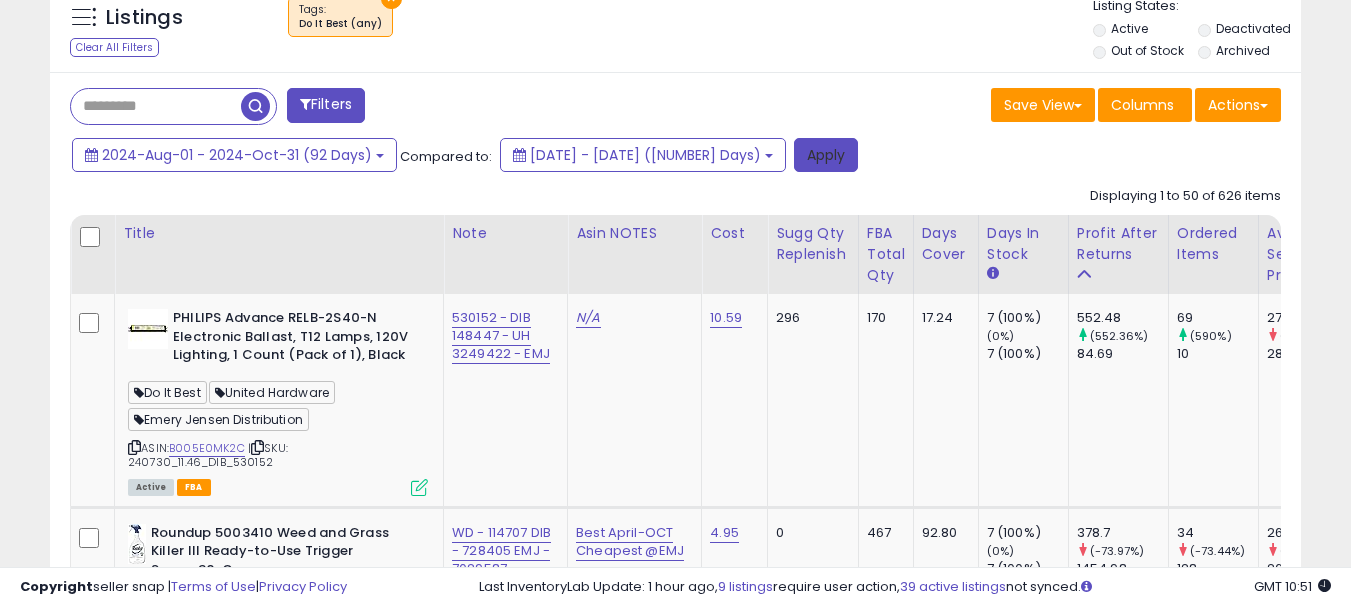 click on "Apply" at bounding box center [826, 155] 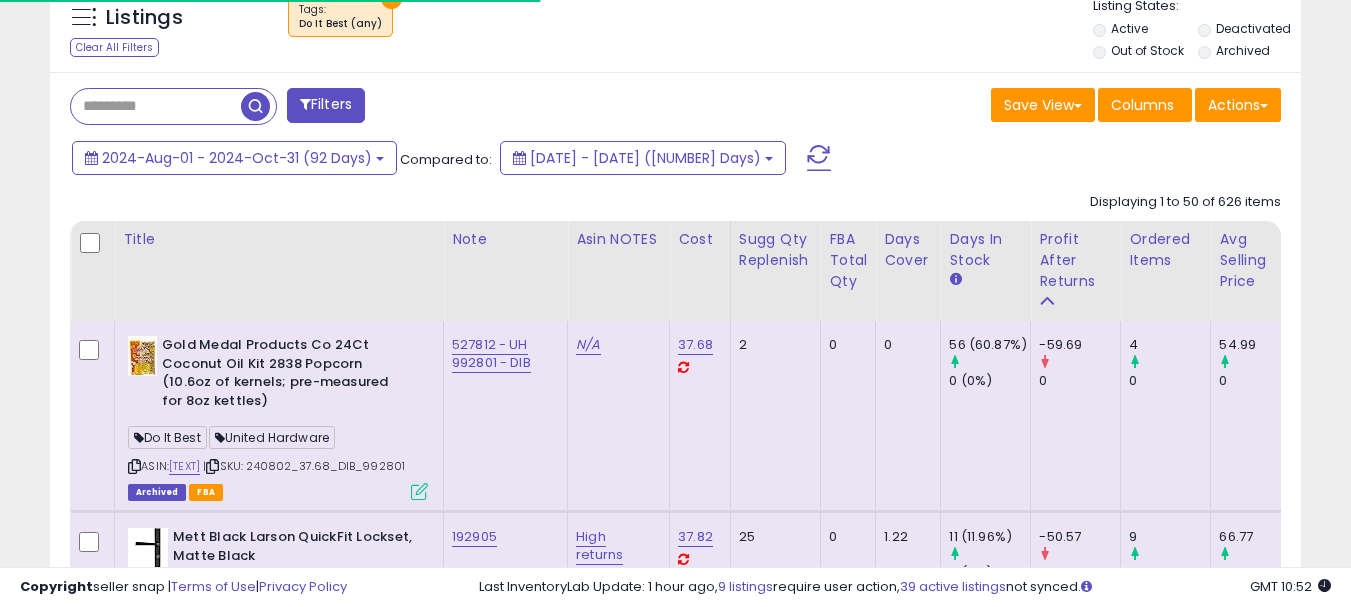 scroll, scrollTop: 704, scrollLeft: 0, axis: vertical 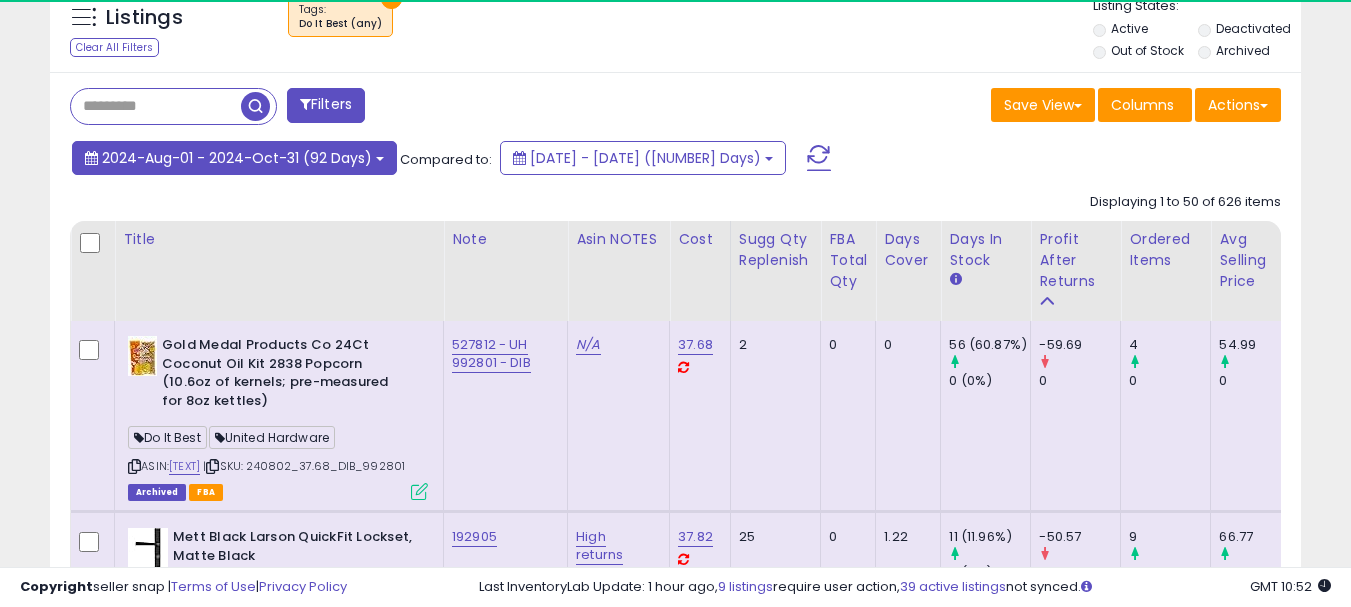 click on "2024-Aug-01 - 2024-Oct-31 (92 Days)" at bounding box center (234, 158) 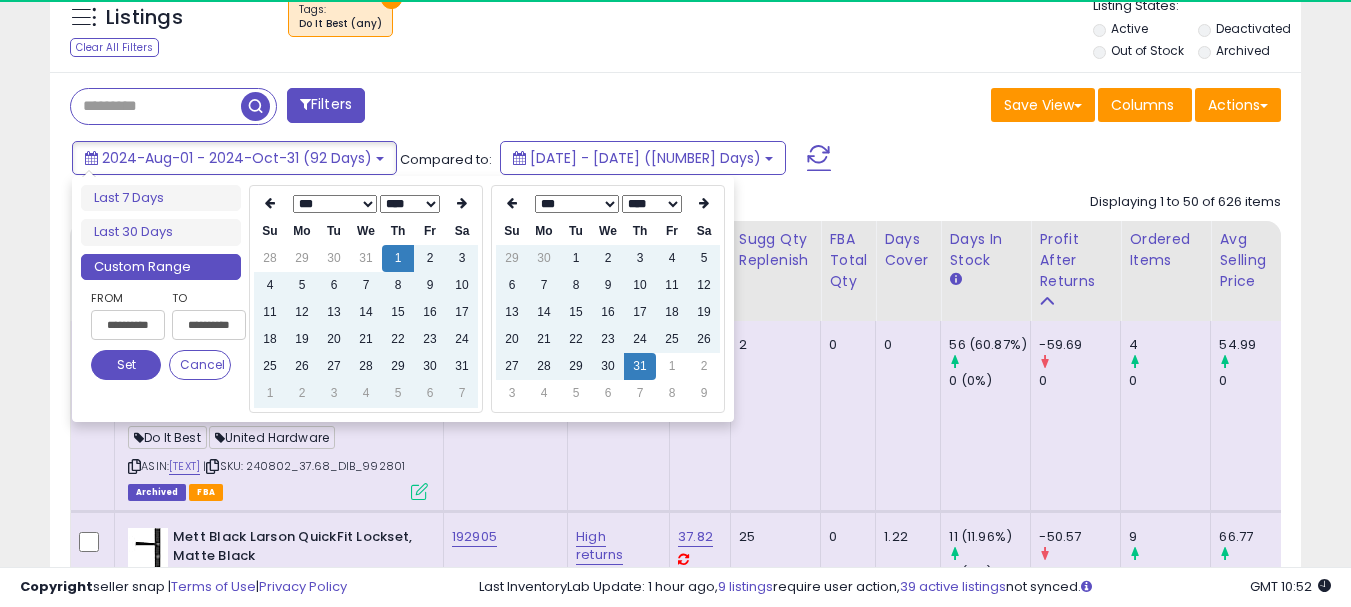click on "Filters" at bounding box center (365, 108) 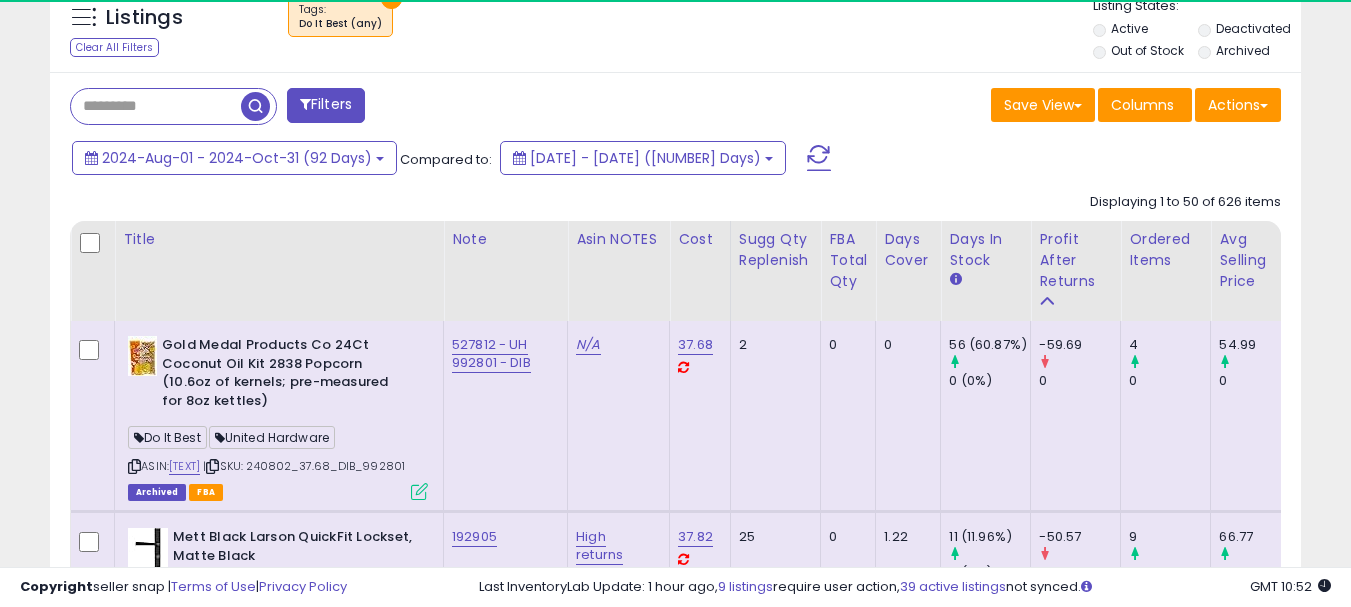 click on "Filters" at bounding box center (326, 105) 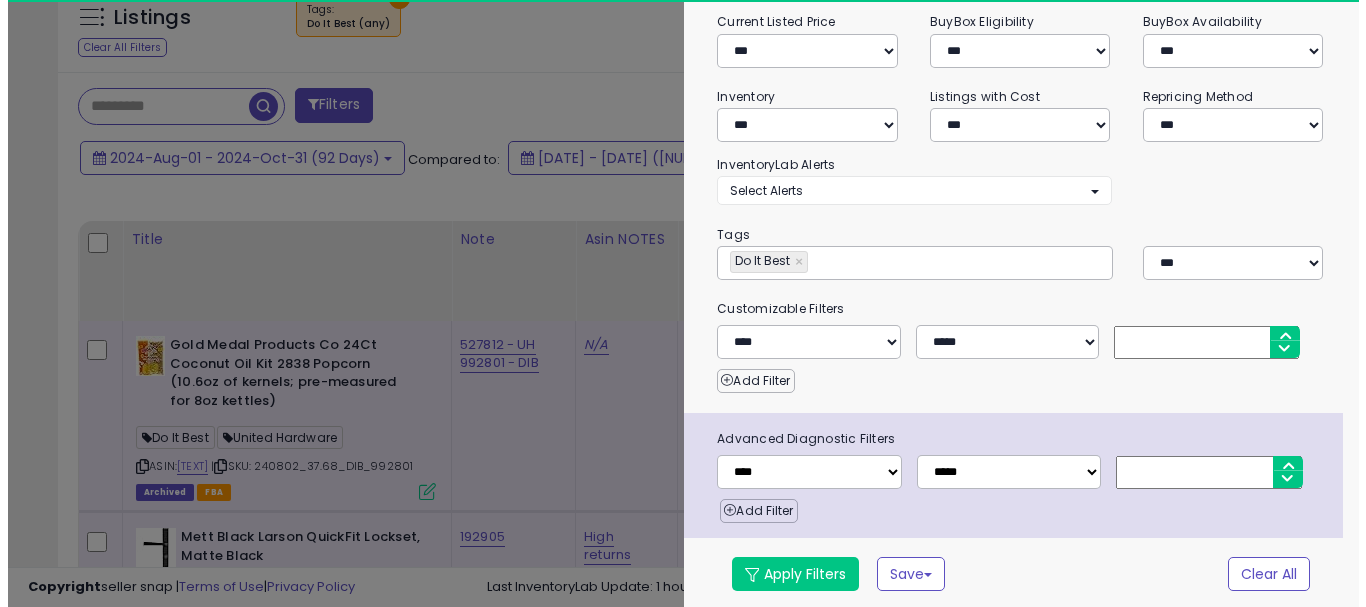 scroll, scrollTop: 288, scrollLeft: 0, axis: vertical 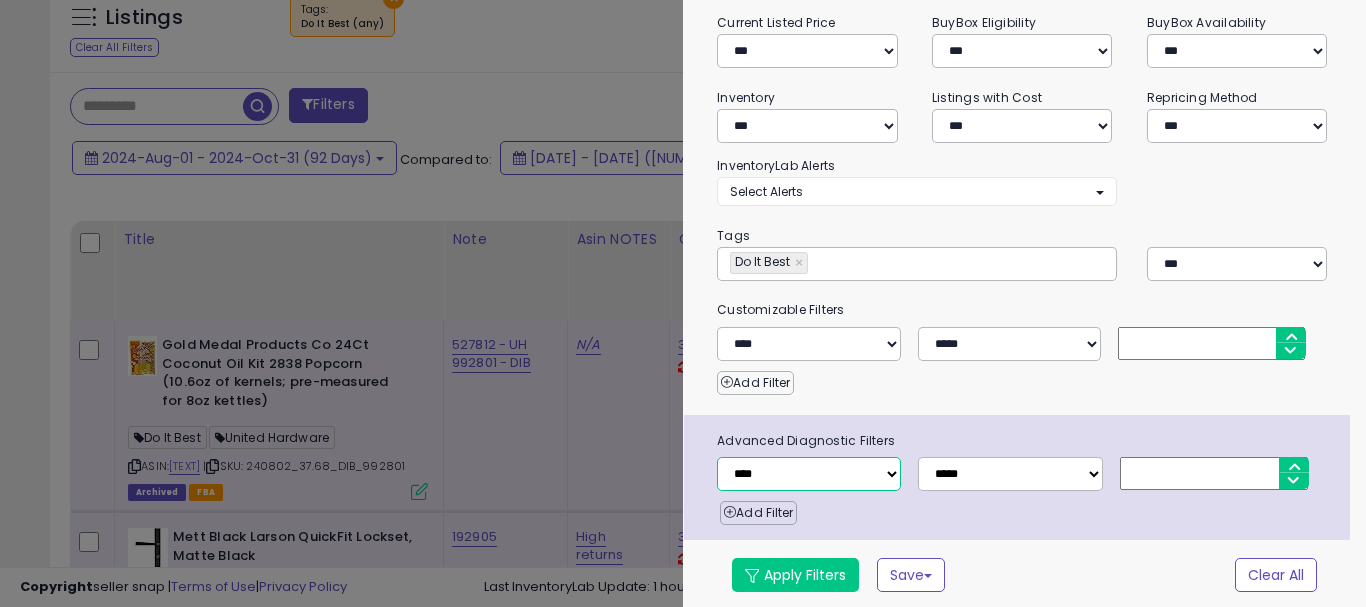 click on "**********" at bounding box center [809, 474] 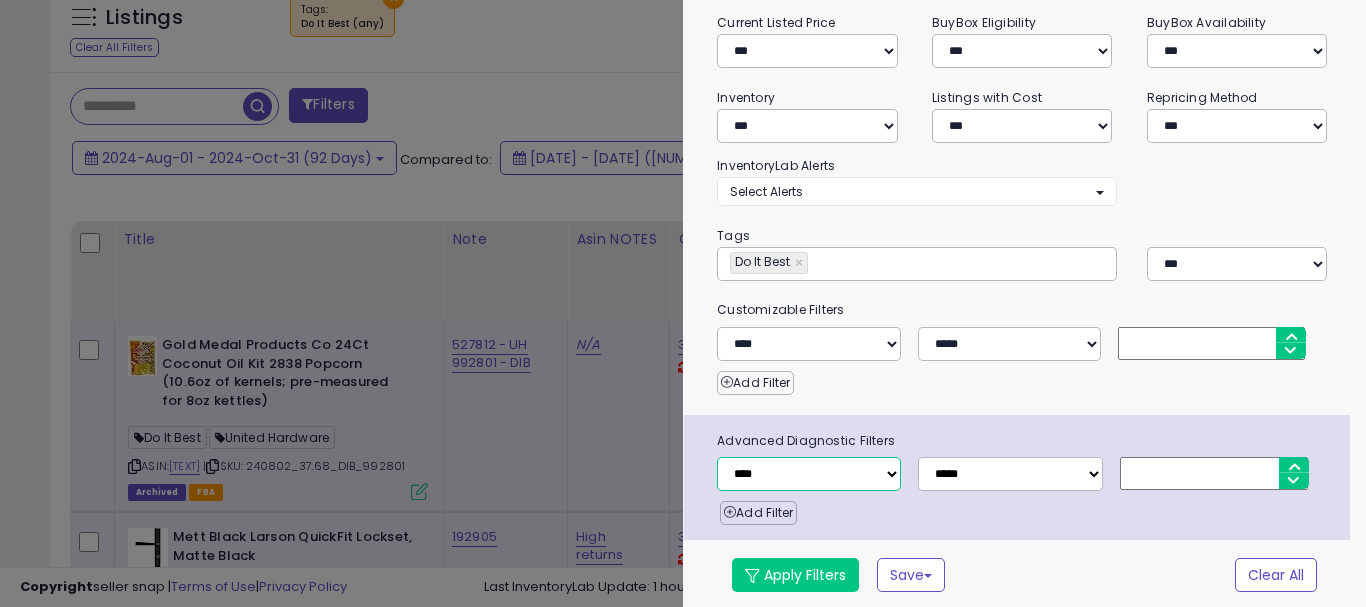 select on "**********" 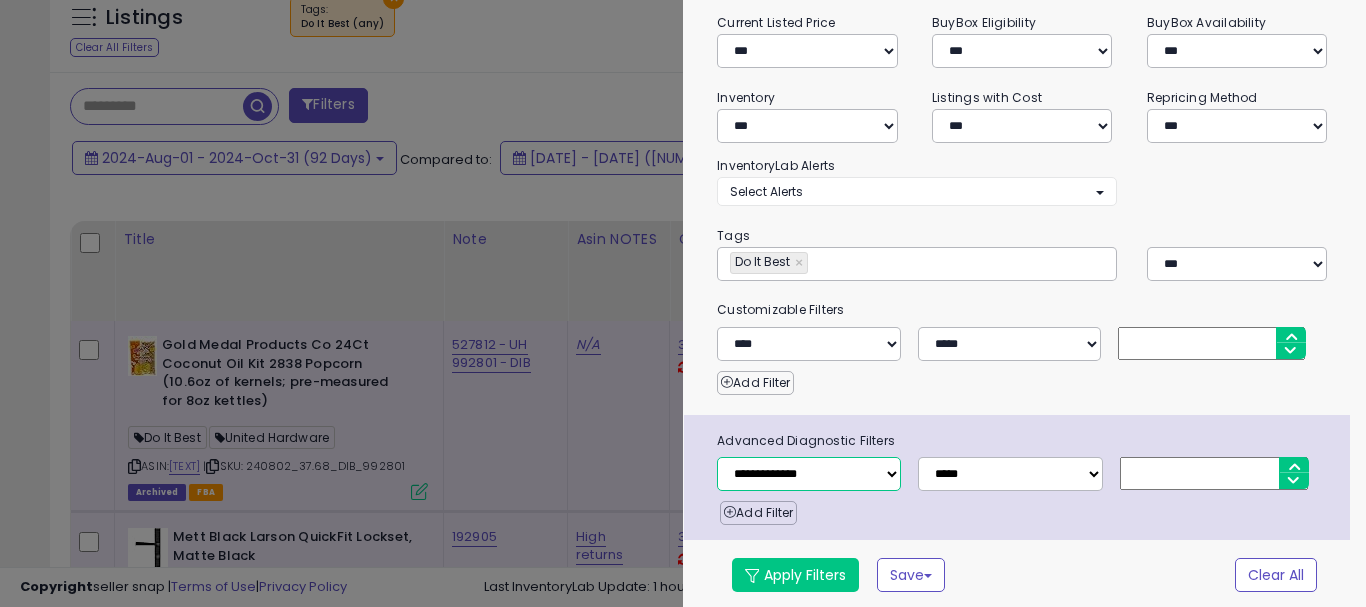 click on "**********" at bounding box center [809, 474] 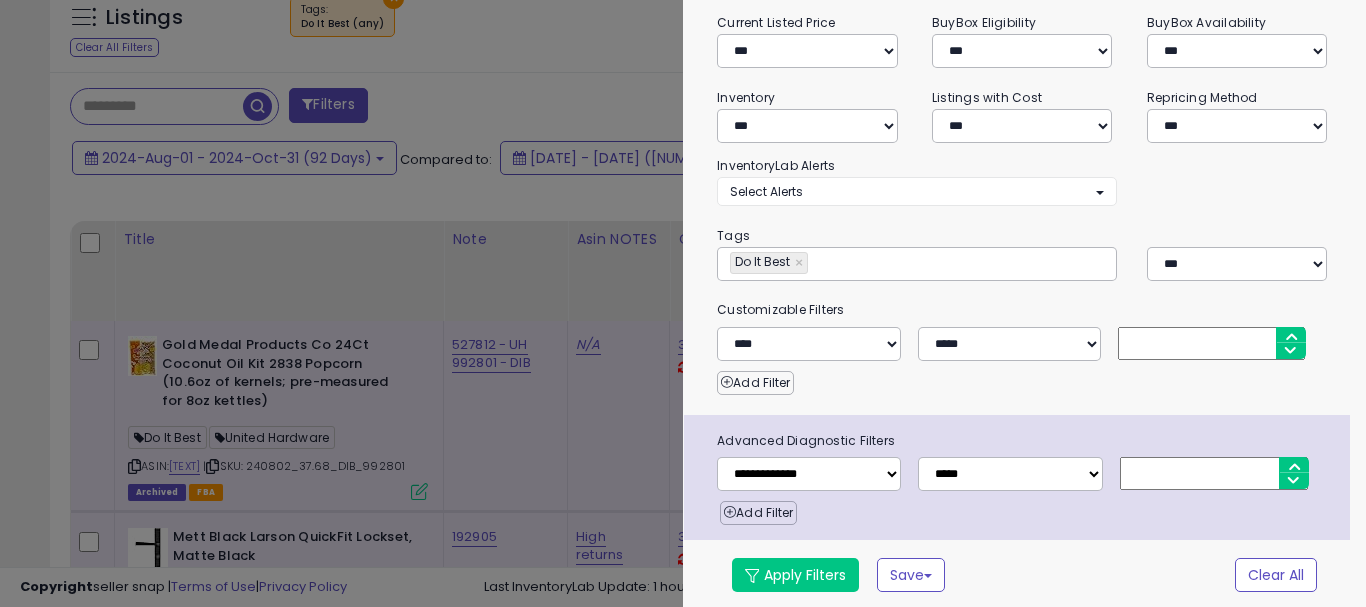 click at bounding box center [1214, 473] 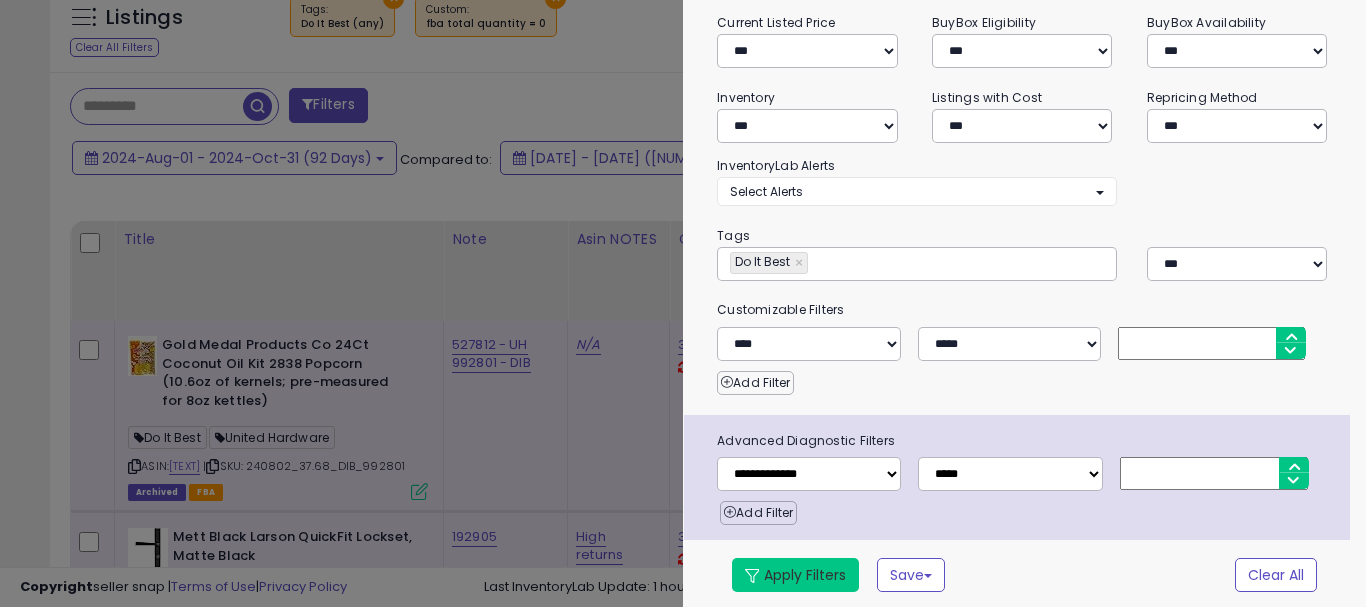 type on "*" 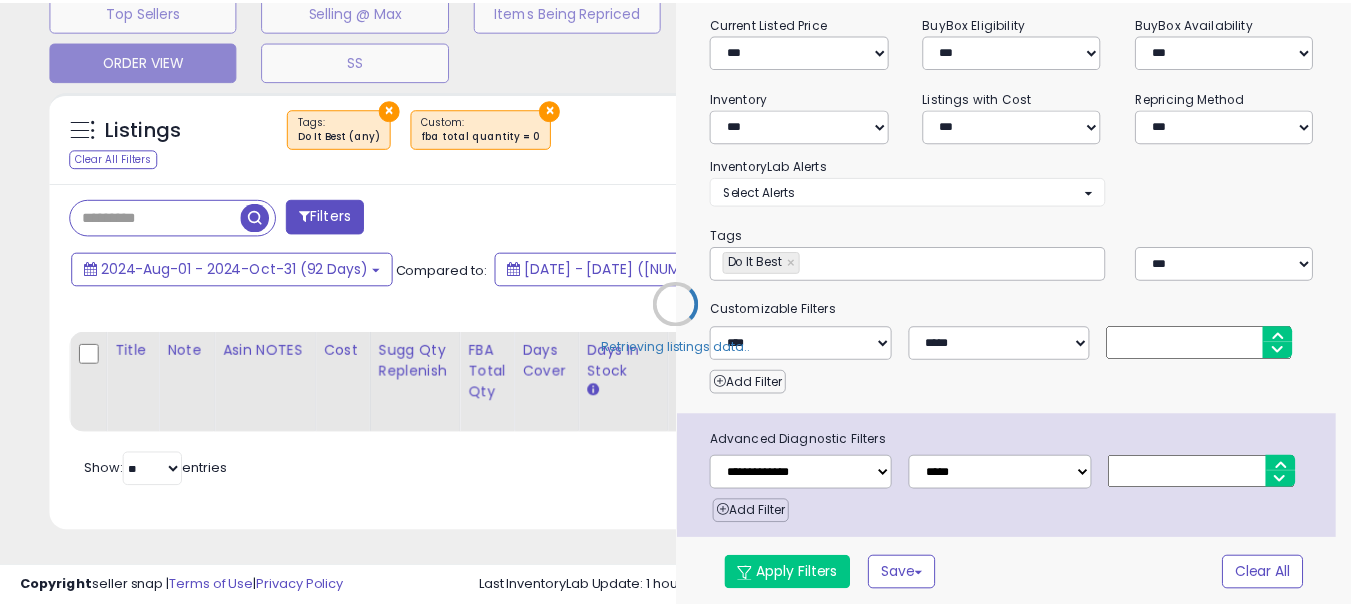 scroll, scrollTop: 704, scrollLeft: 0, axis: vertical 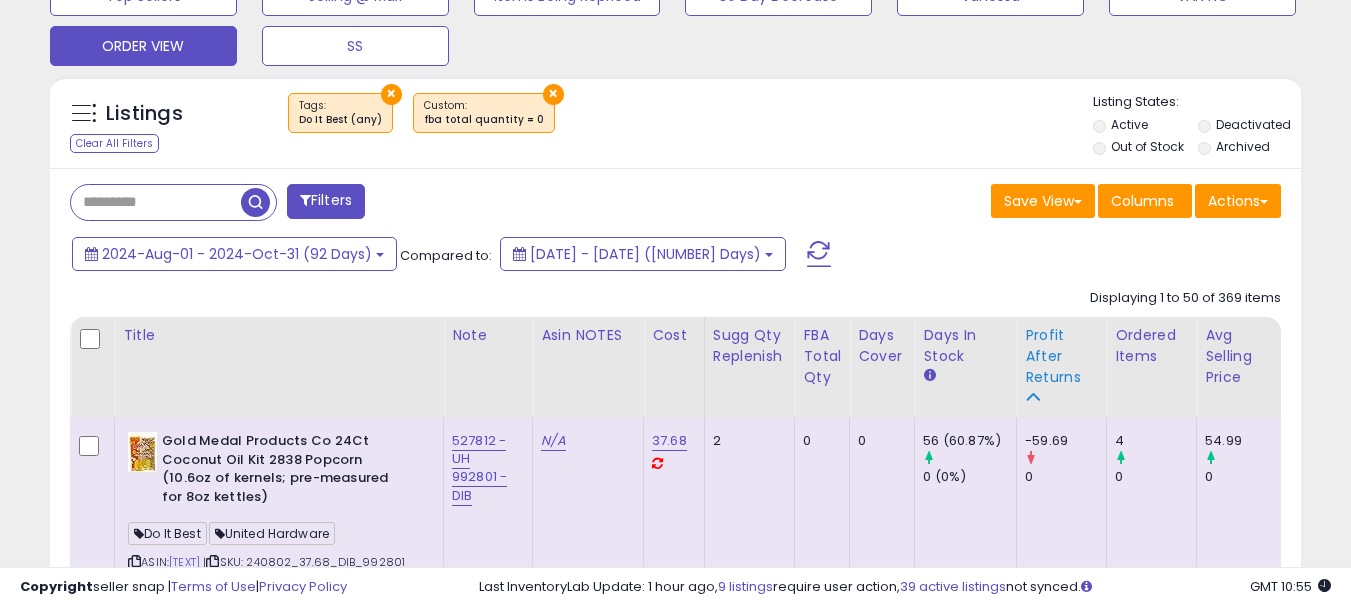 click on "Profit After Returns" at bounding box center (1061, 356) 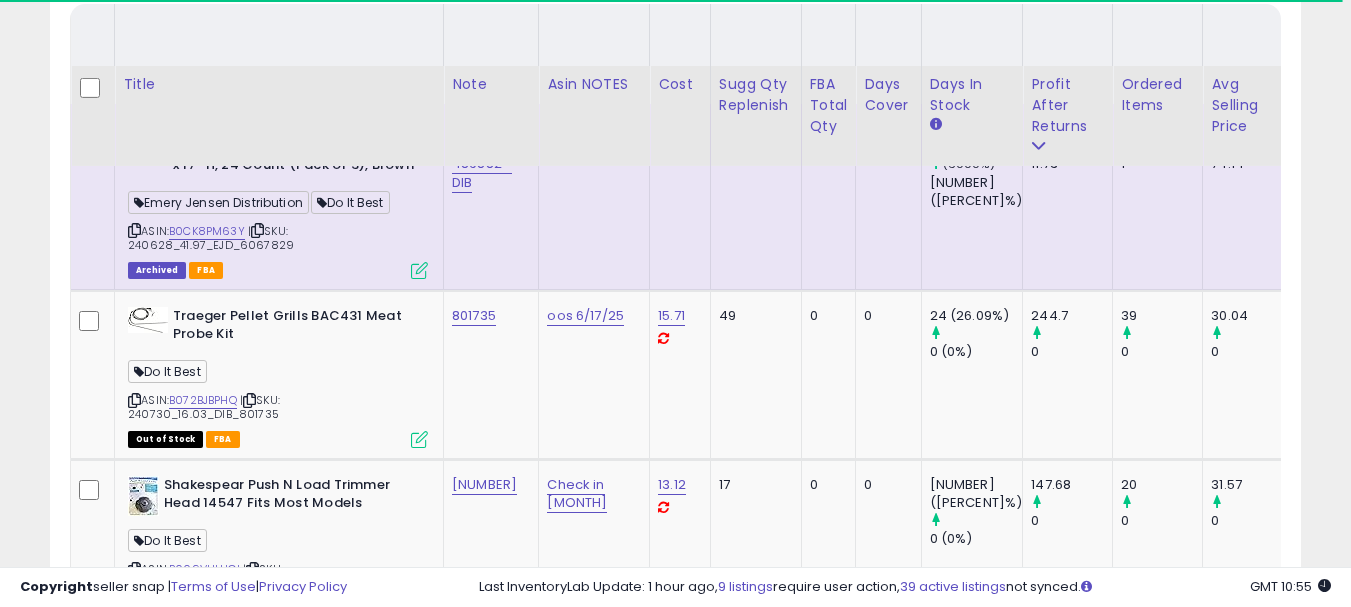 scroll, scrollTop: 1104, scrollLeft: 0, axis: vertical 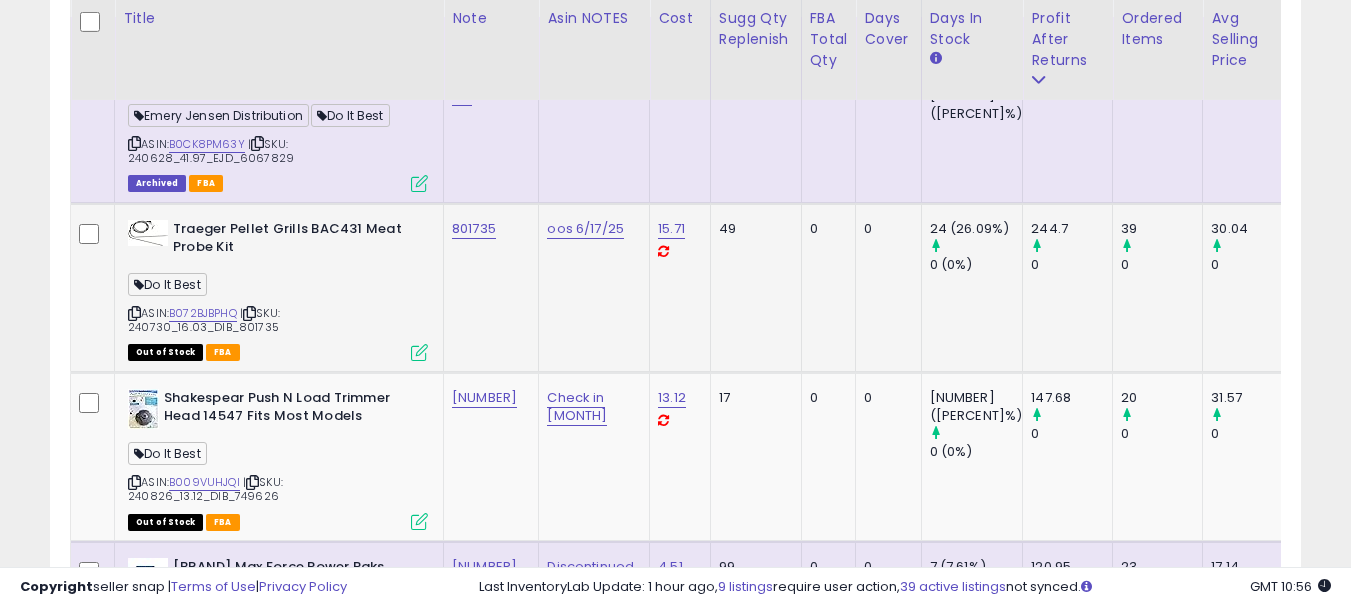 click on "801735" 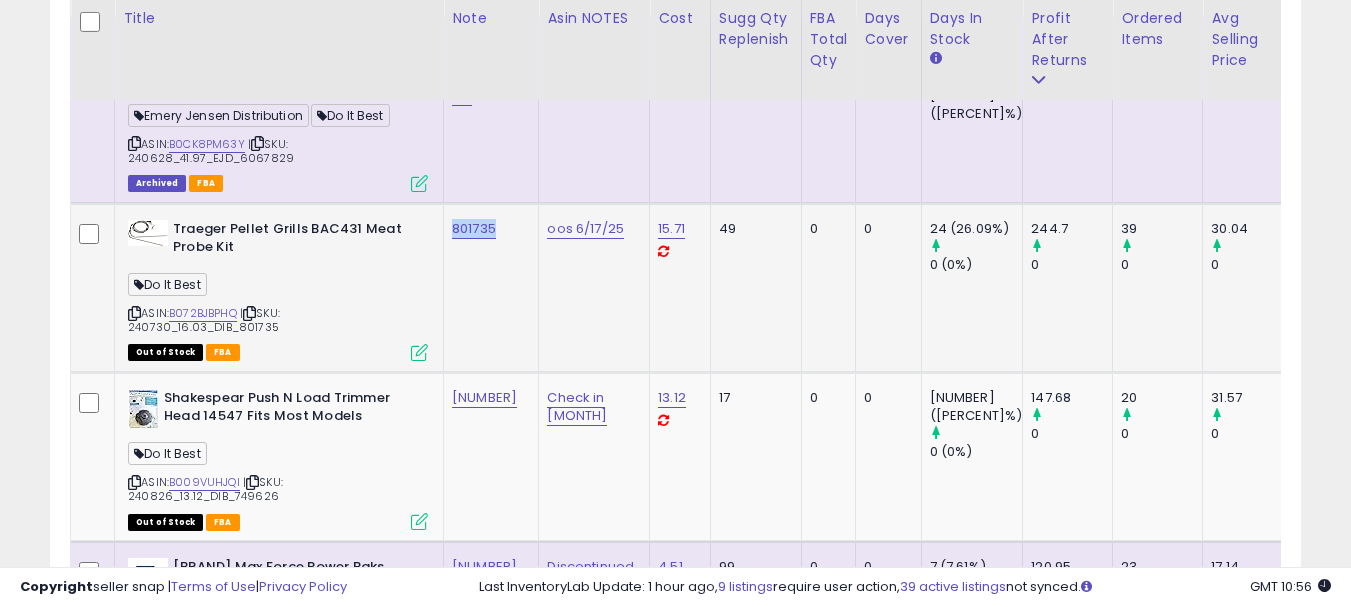 click on "801735" 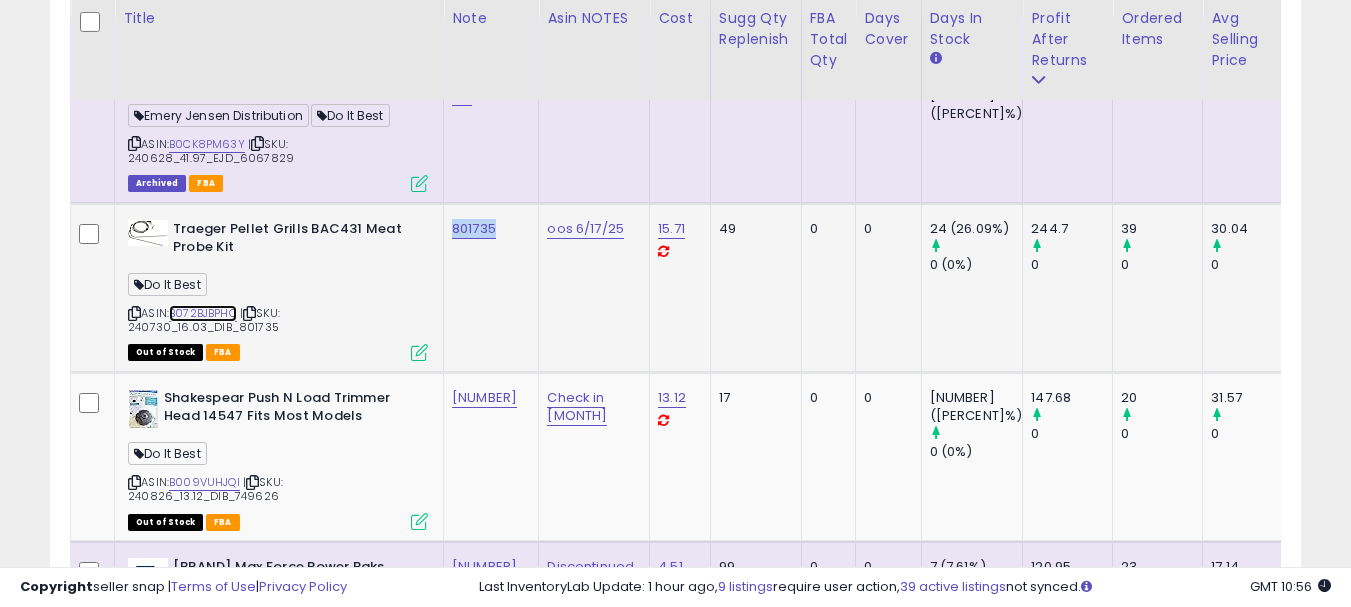 click on "B072BJBPHQ" at bounding box center [203, 313] 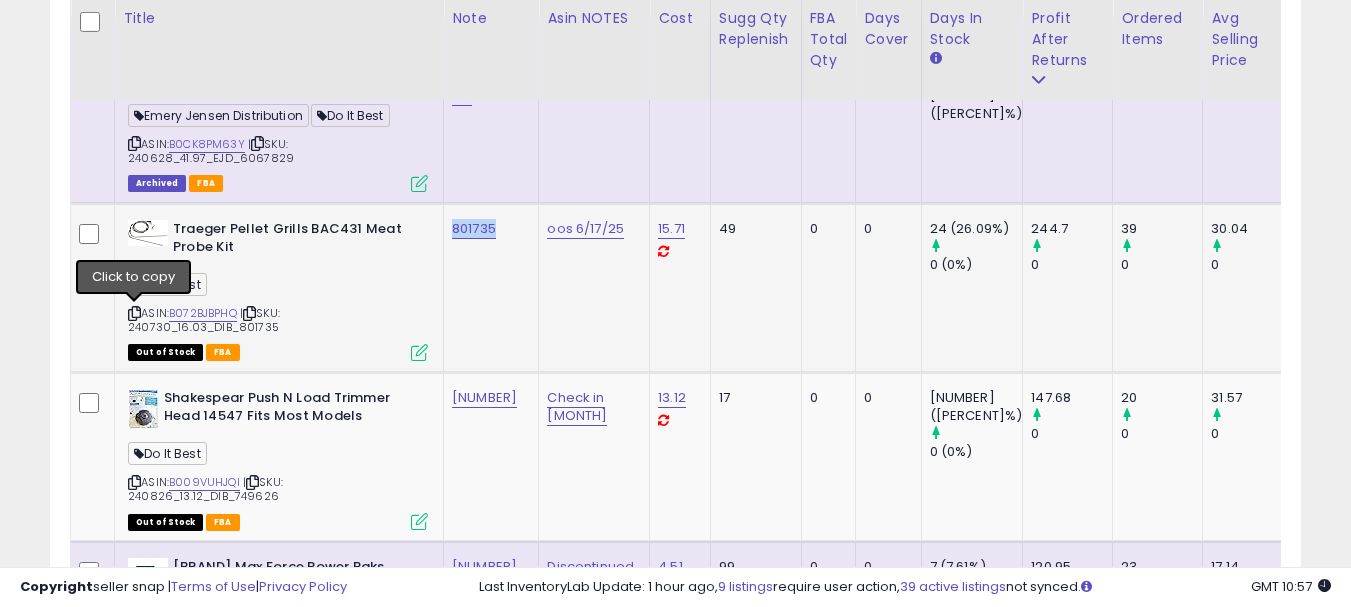 click at bounding box center [134, 313] 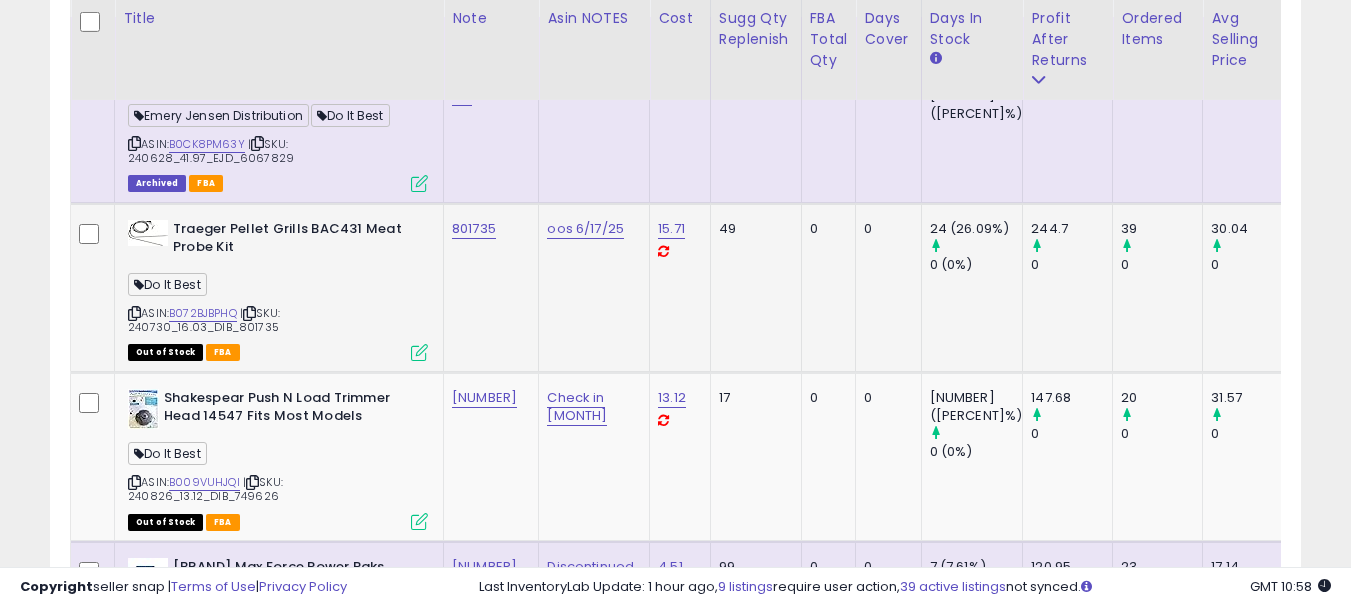 scroll, scrollTop: 1204, scrollLeft: 0, axis: vertical 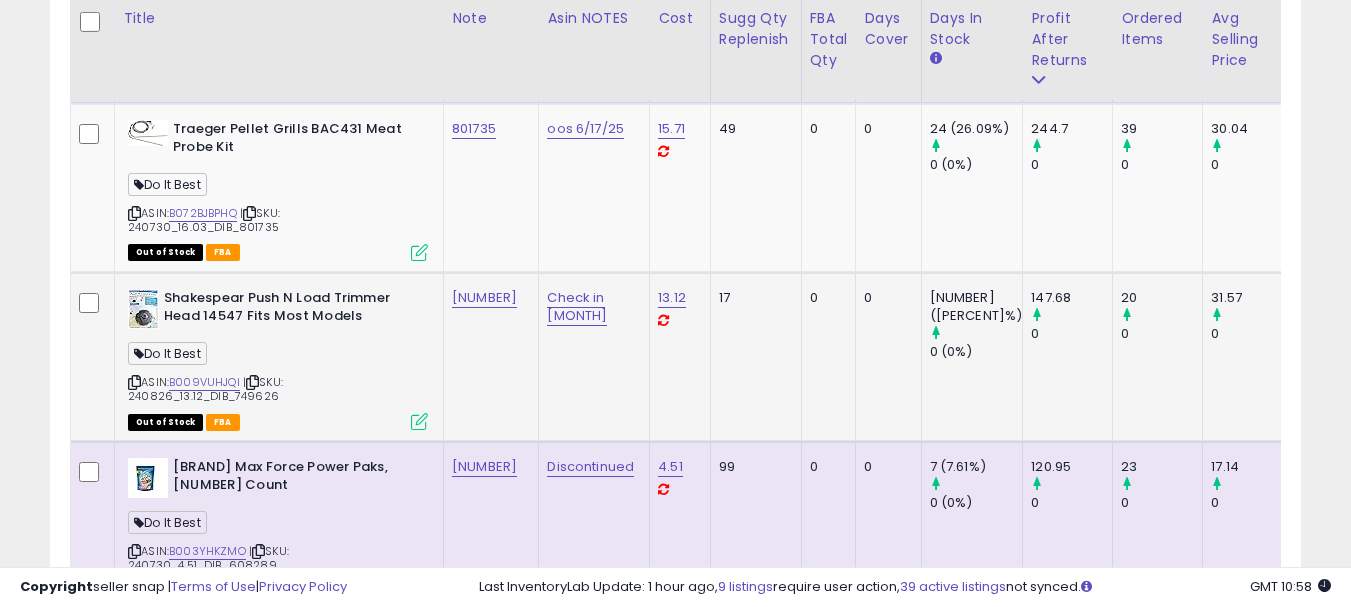 click on "[NUMBER]" 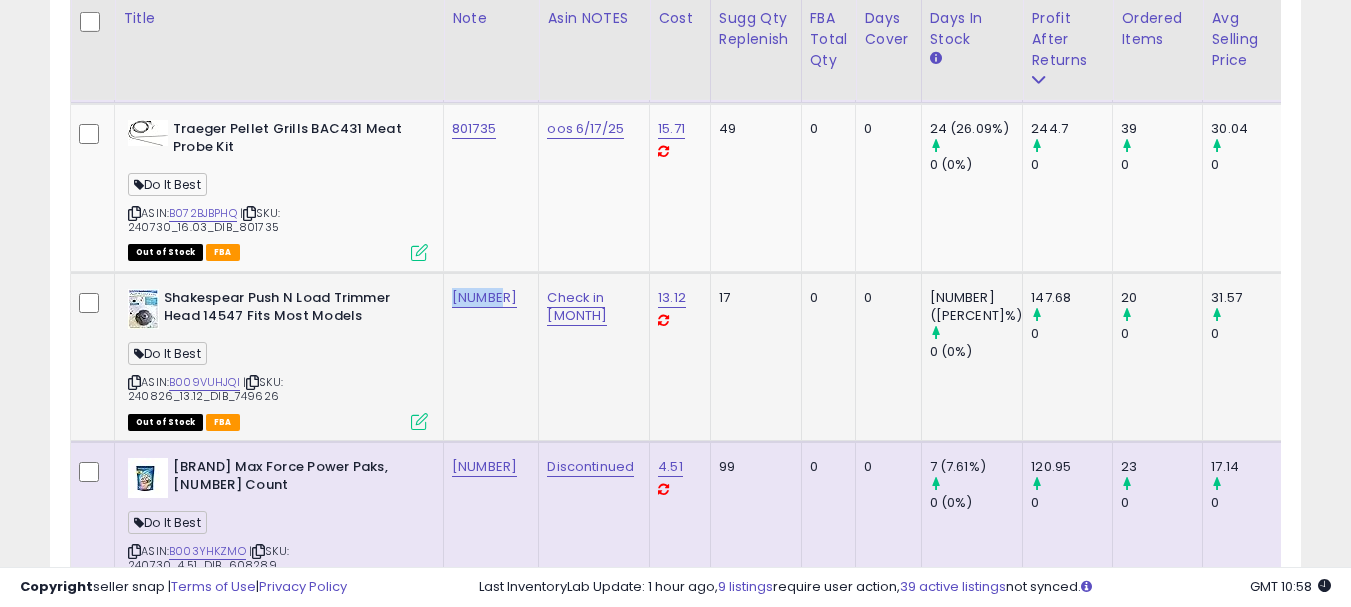 click on "[NUMBER]" 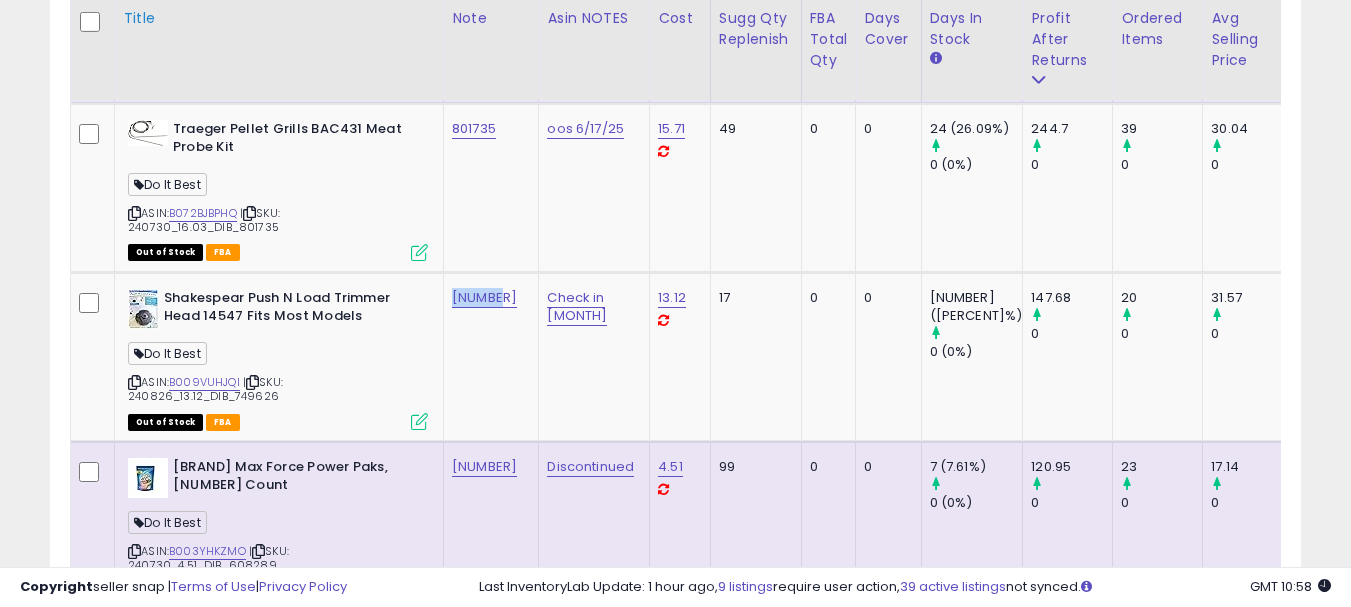 copy on "[NUMBER]" 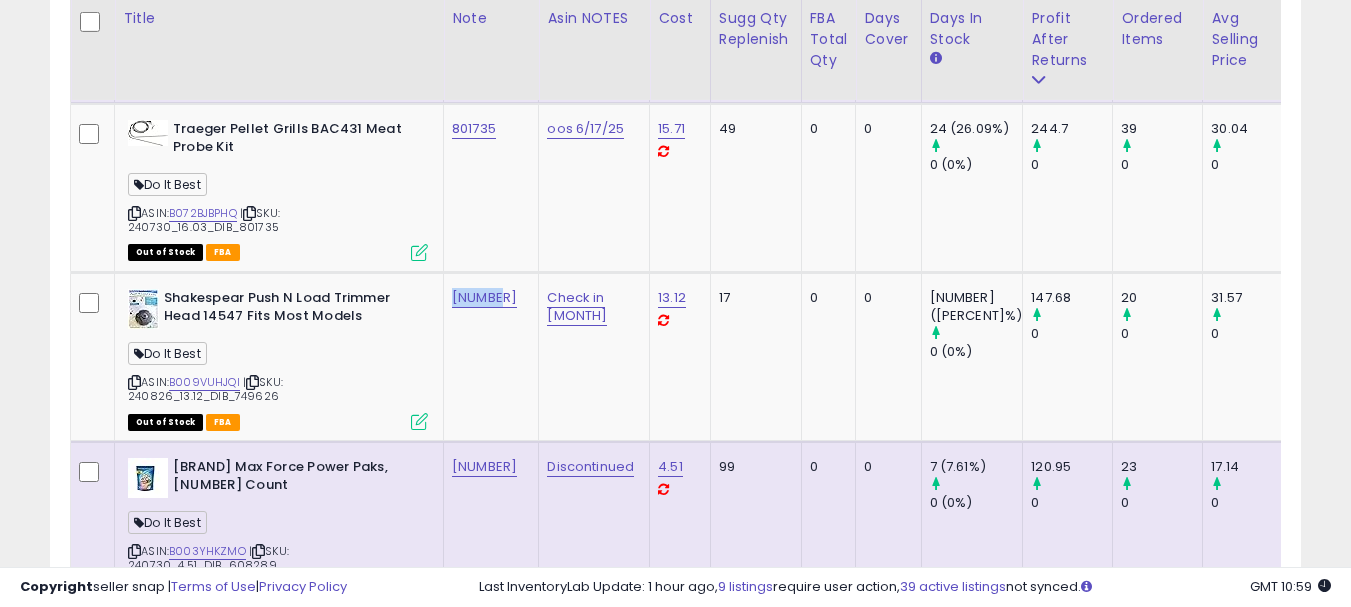scroll, scrollTop: 1404, scrollLeft: 0, axis: vertical 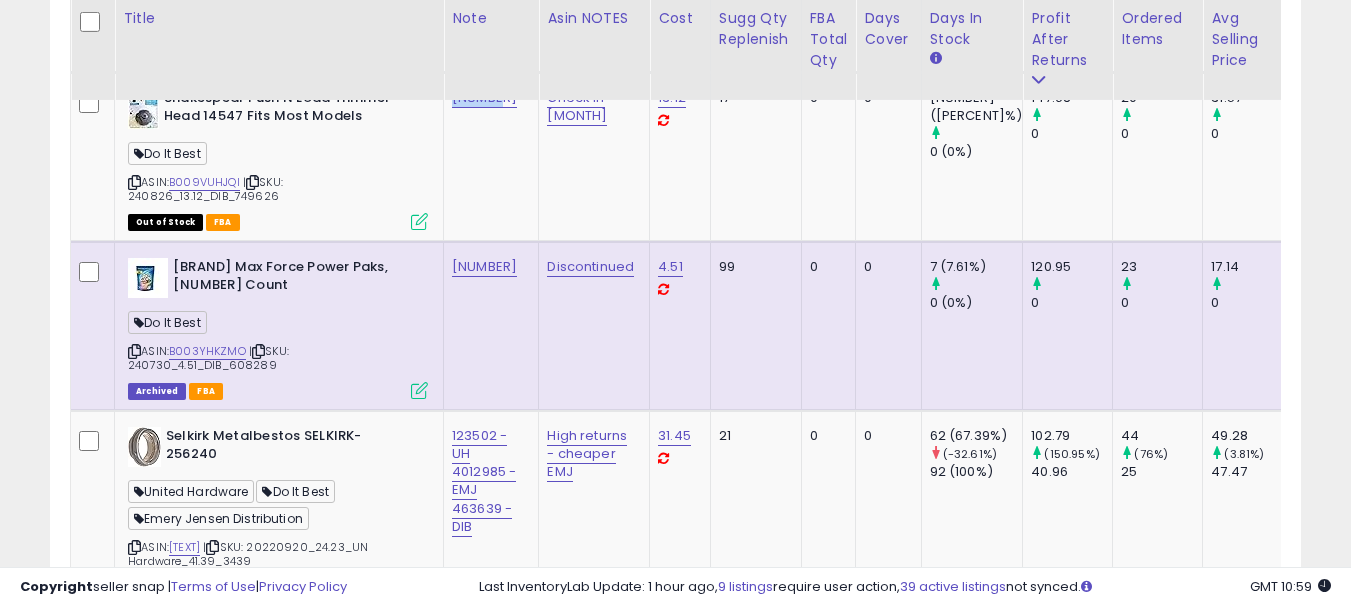 click on "[NUMBER]" 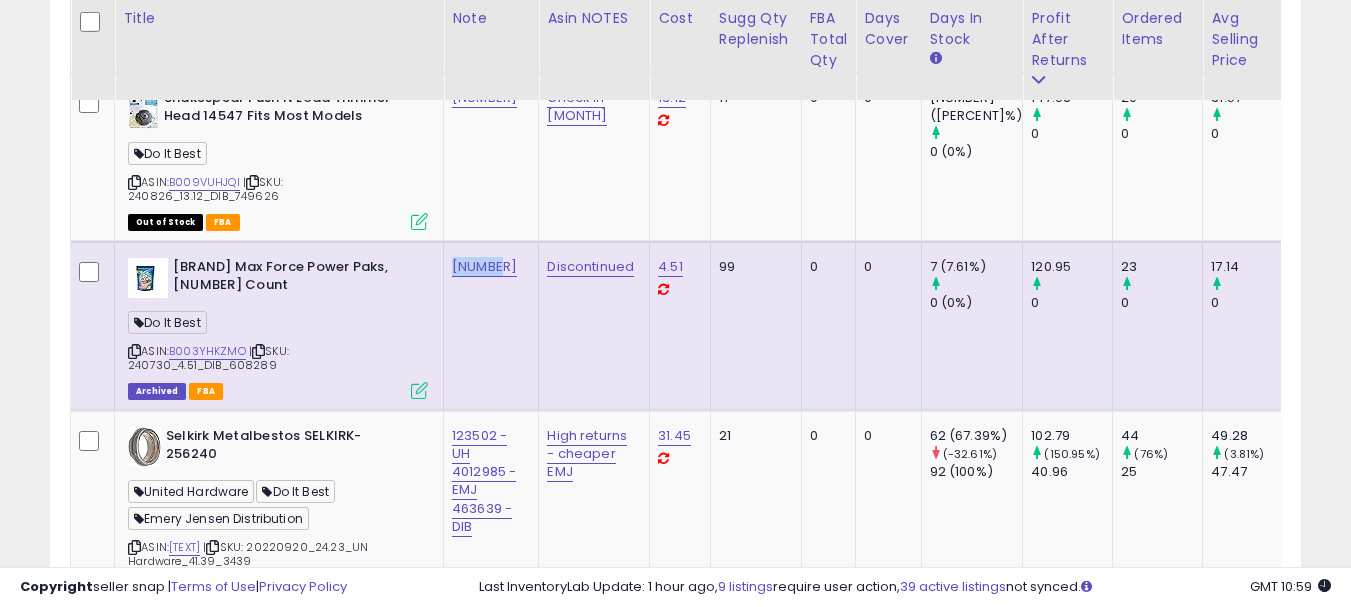 click on "[NUMBER]" 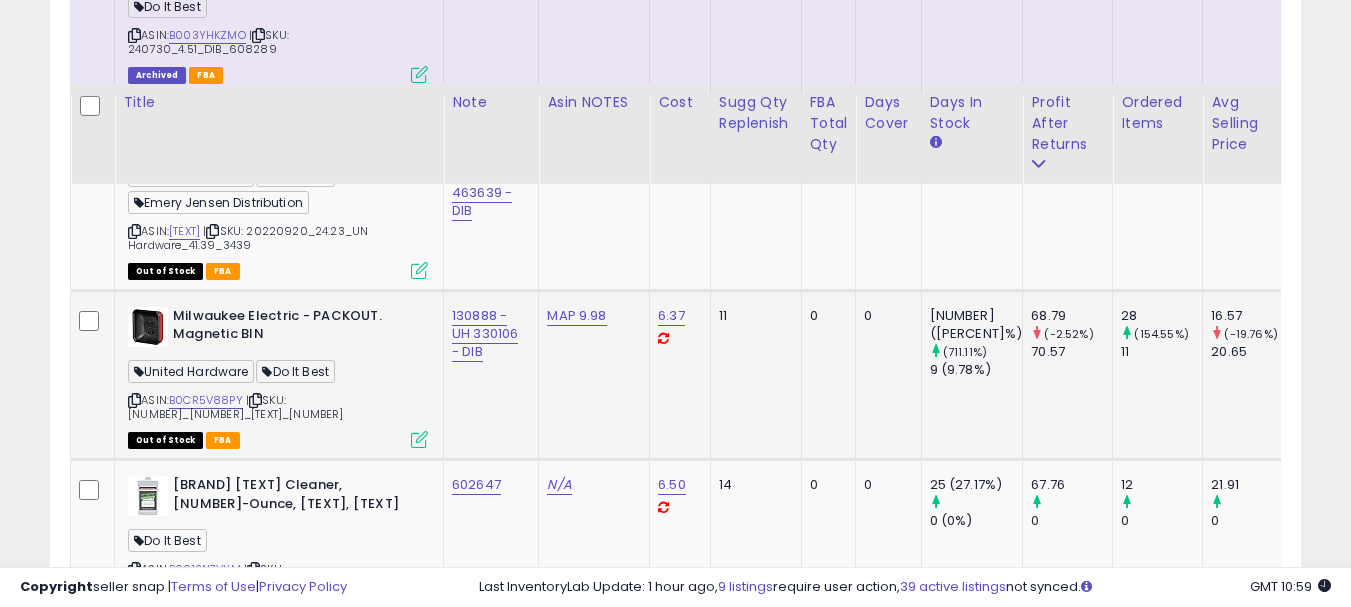 scroll, scrollTop: 1804, scrollLeft: 0, axis: vertical 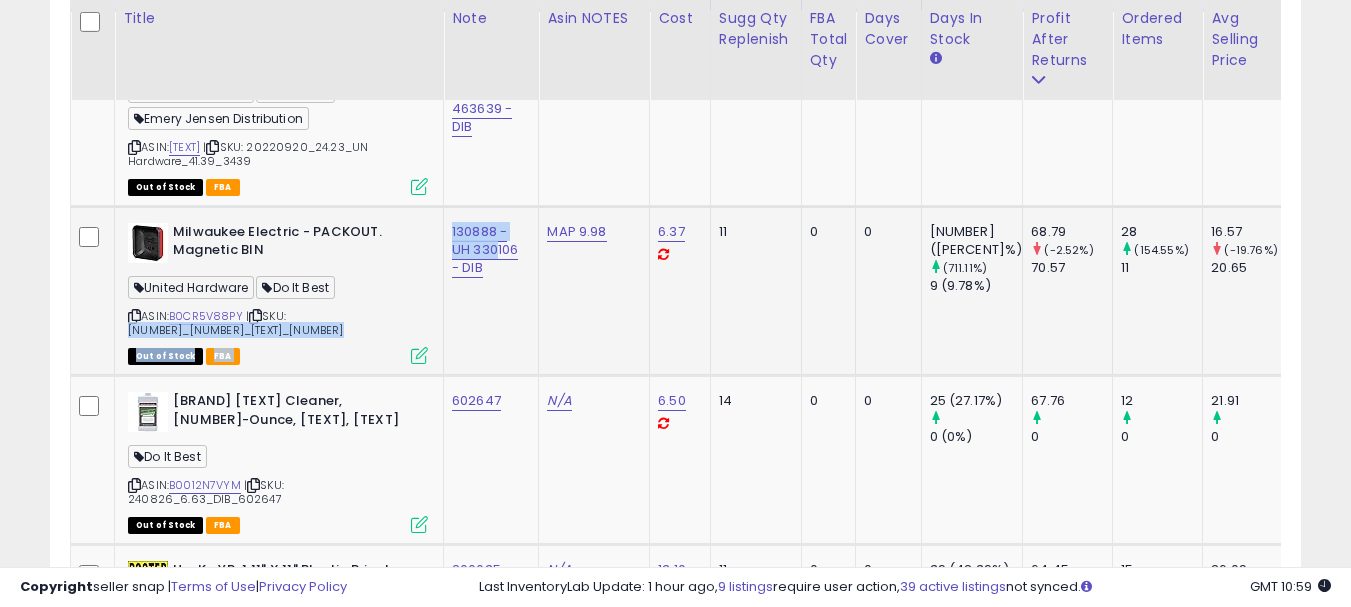 drag, startPoint x: 442, startPoint y: 254, endPoint x: 479, endPoint y: 252, distance: 37.054016 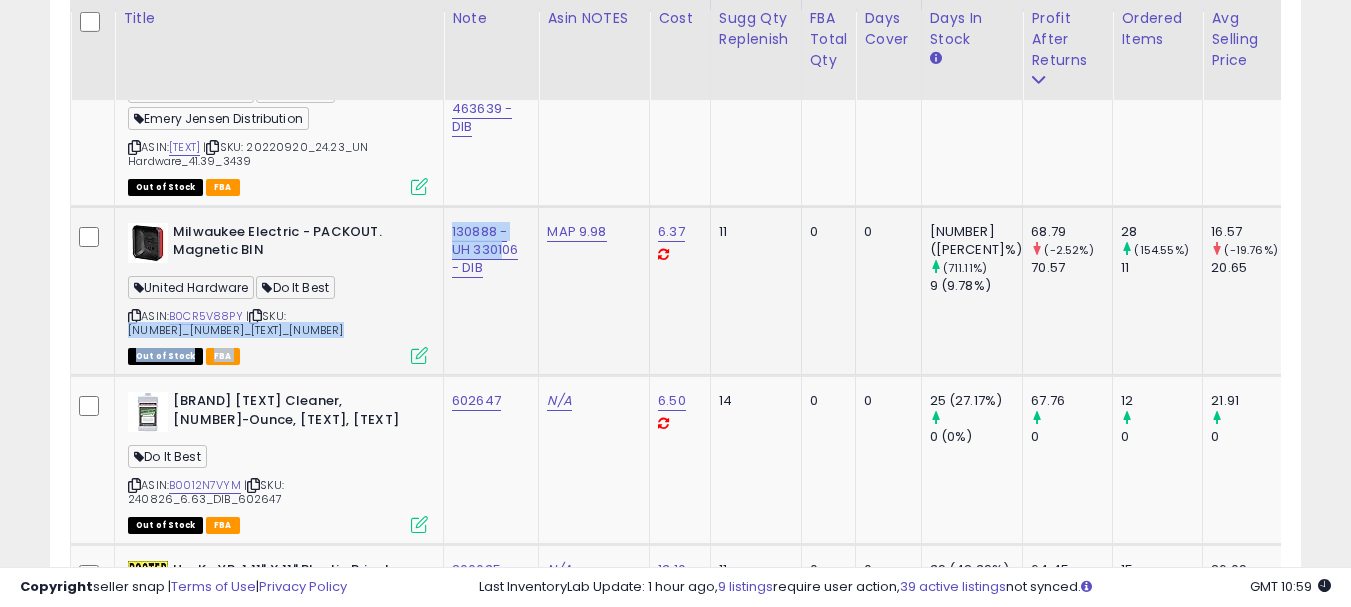 click on "130888 - UH 330106 - DIB" 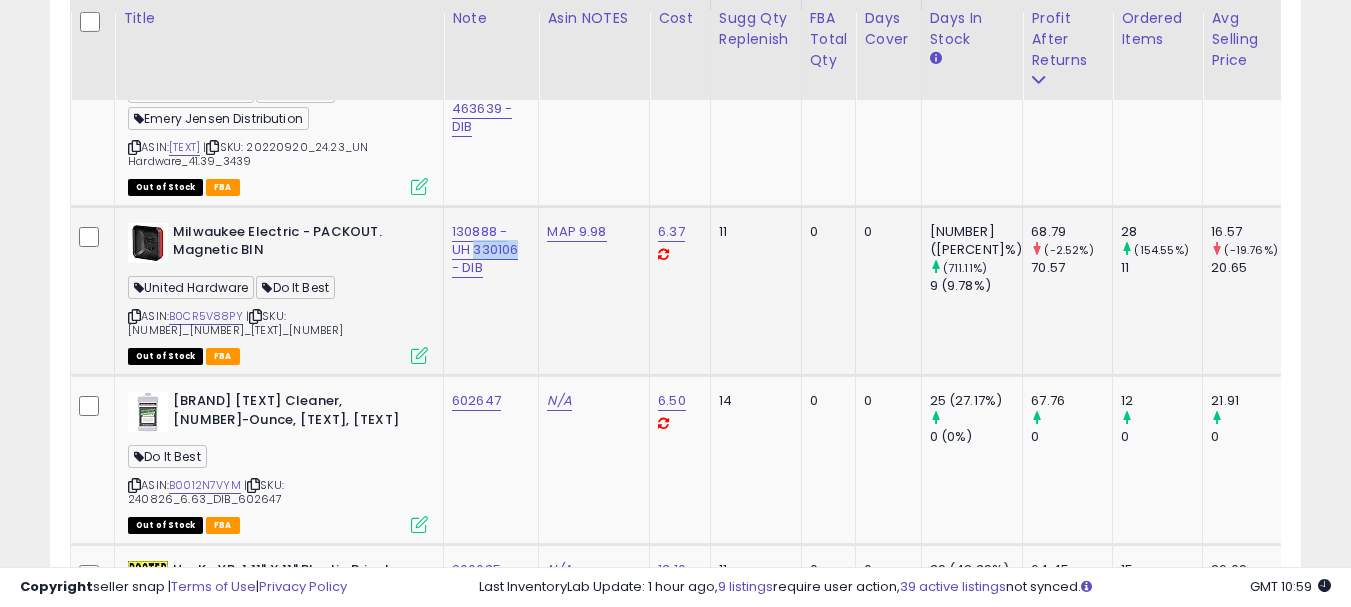 drag, startPoint x: 446, startPoint y: 253, endPoint x: 497, endPoint y: 251, distance: 51.0392 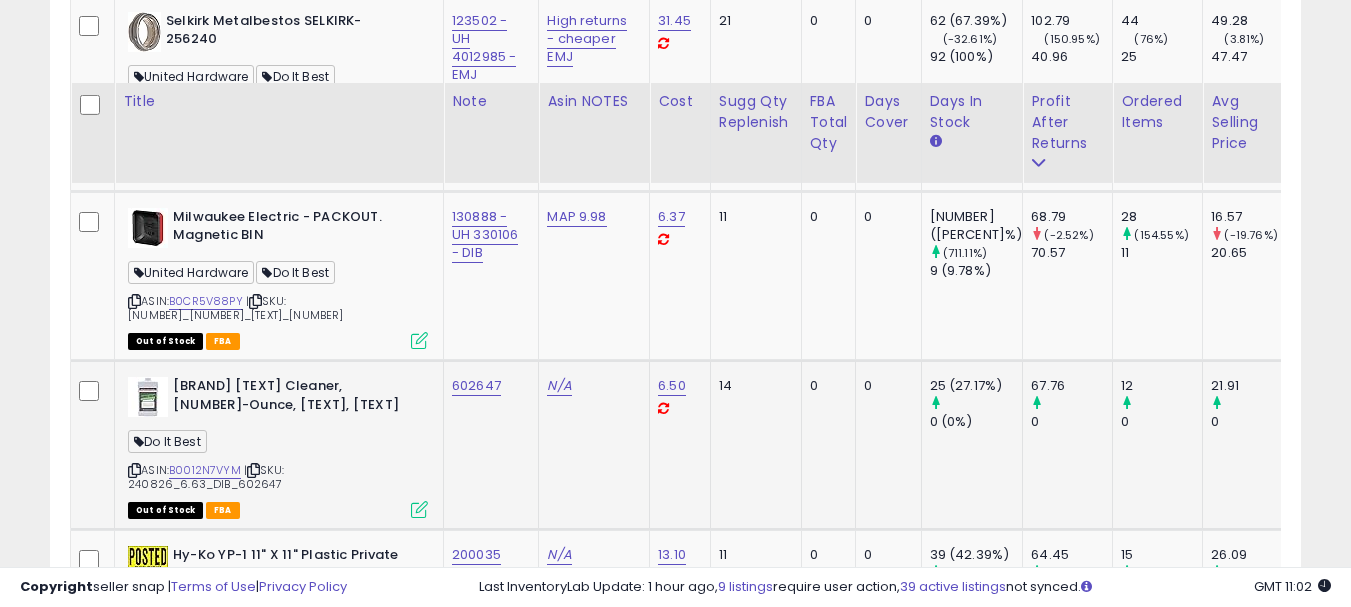 scroll, scrollTop: 1904, scrollLeft: 0, axis: vertical 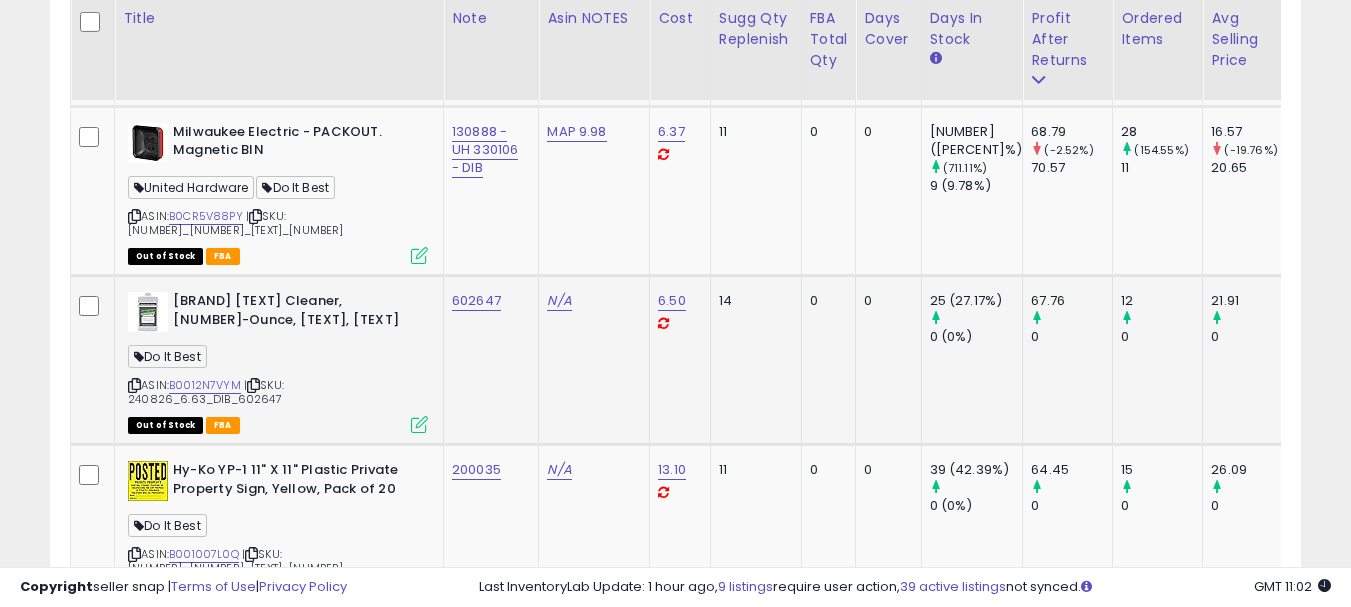 click on "602647" 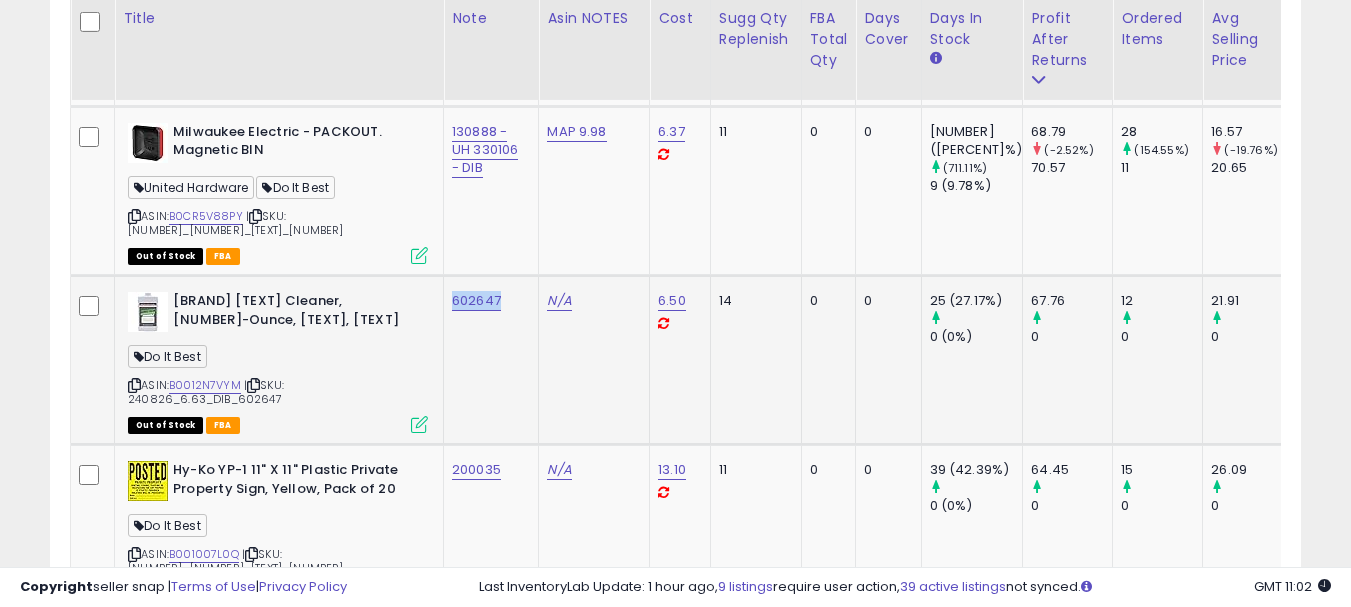 click on "602647" 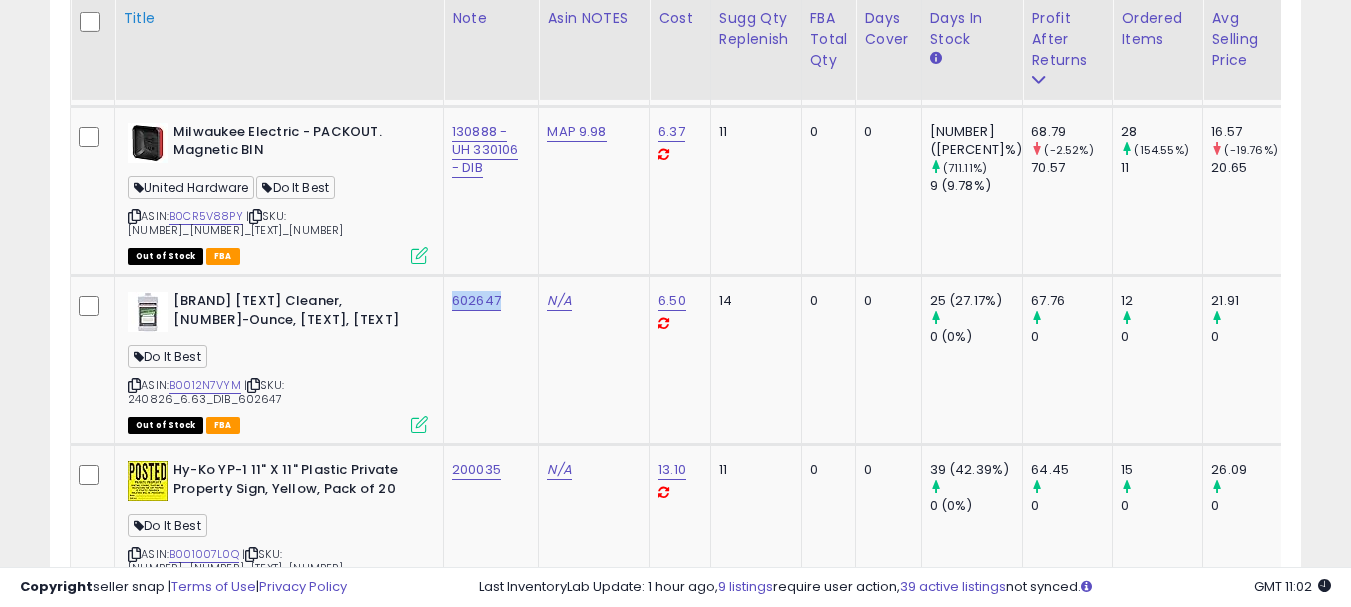 copy on "602647" 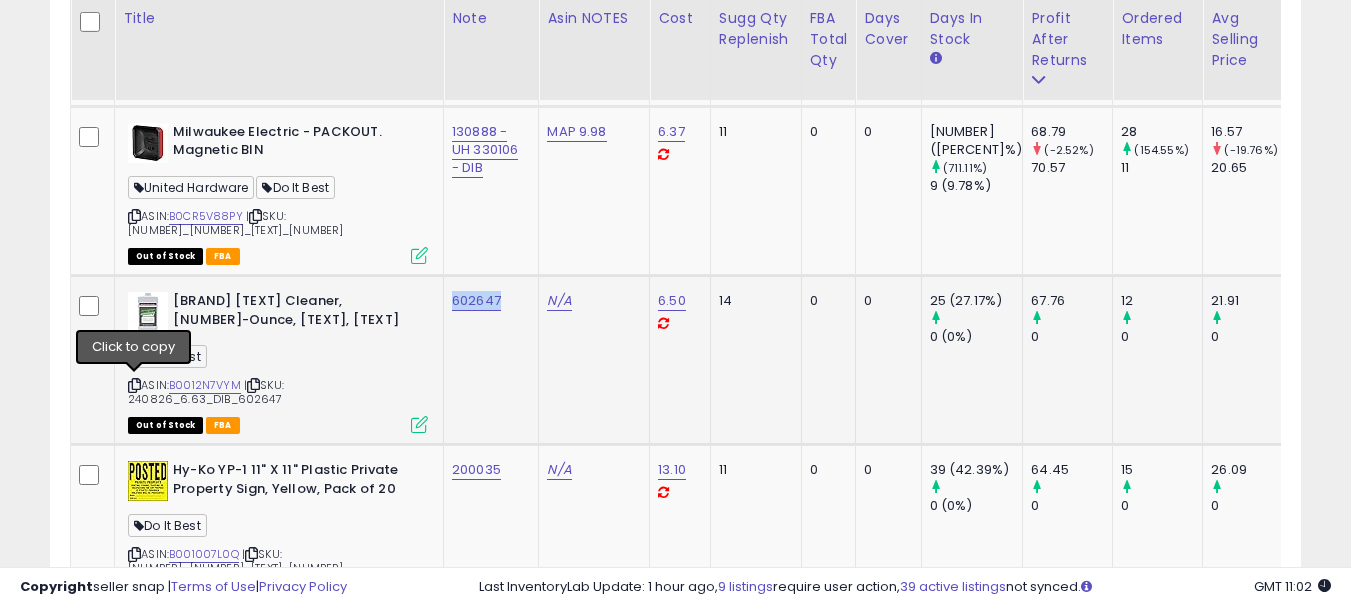 click at bounding box center (134, 385) 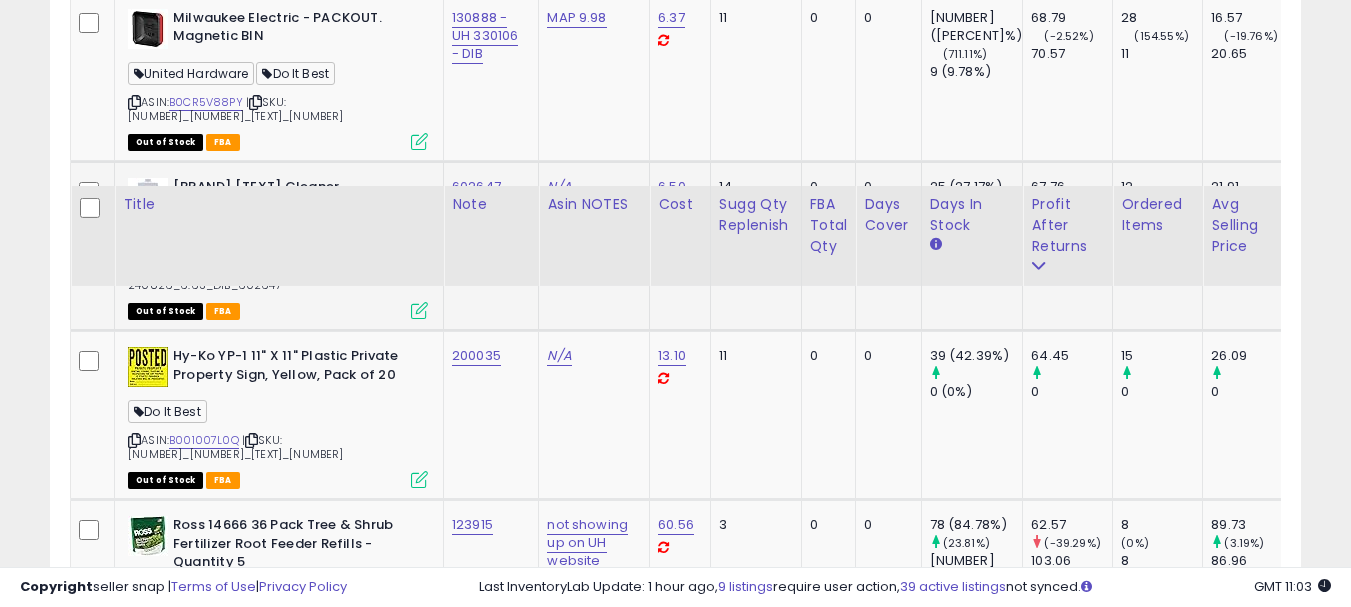 scroll, scrollTop: 2204, scrollLeft: 0, axis: vertical 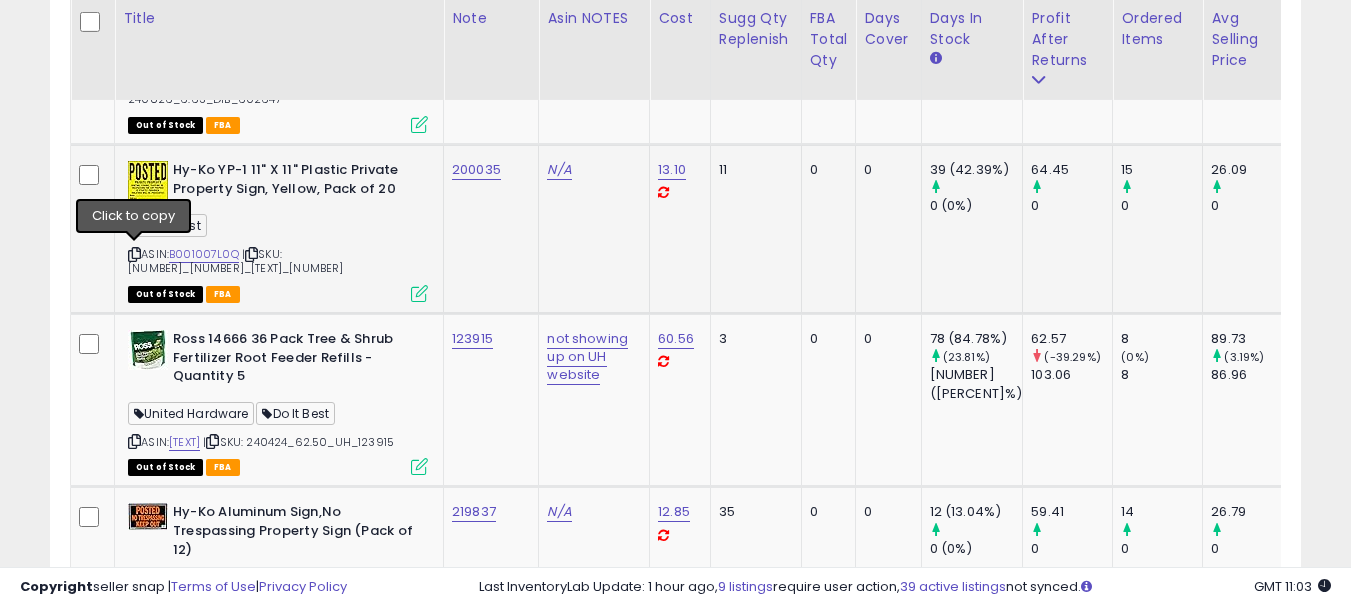 click at bounding box center (134, 254) 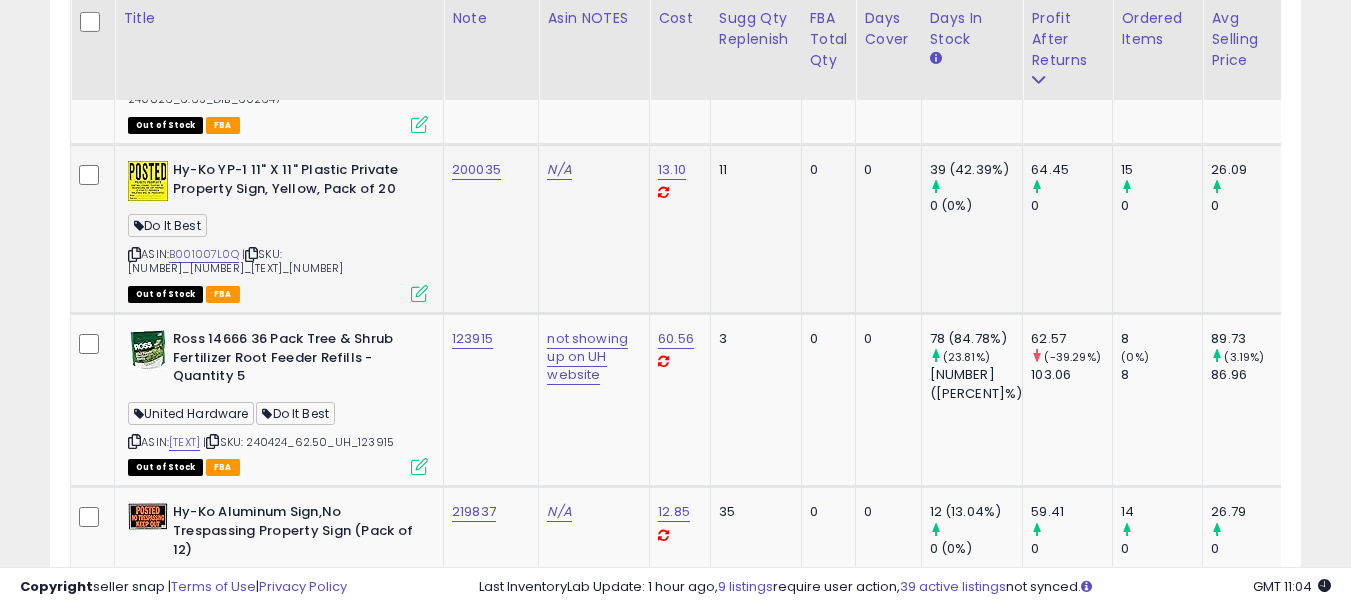 click on "200035" 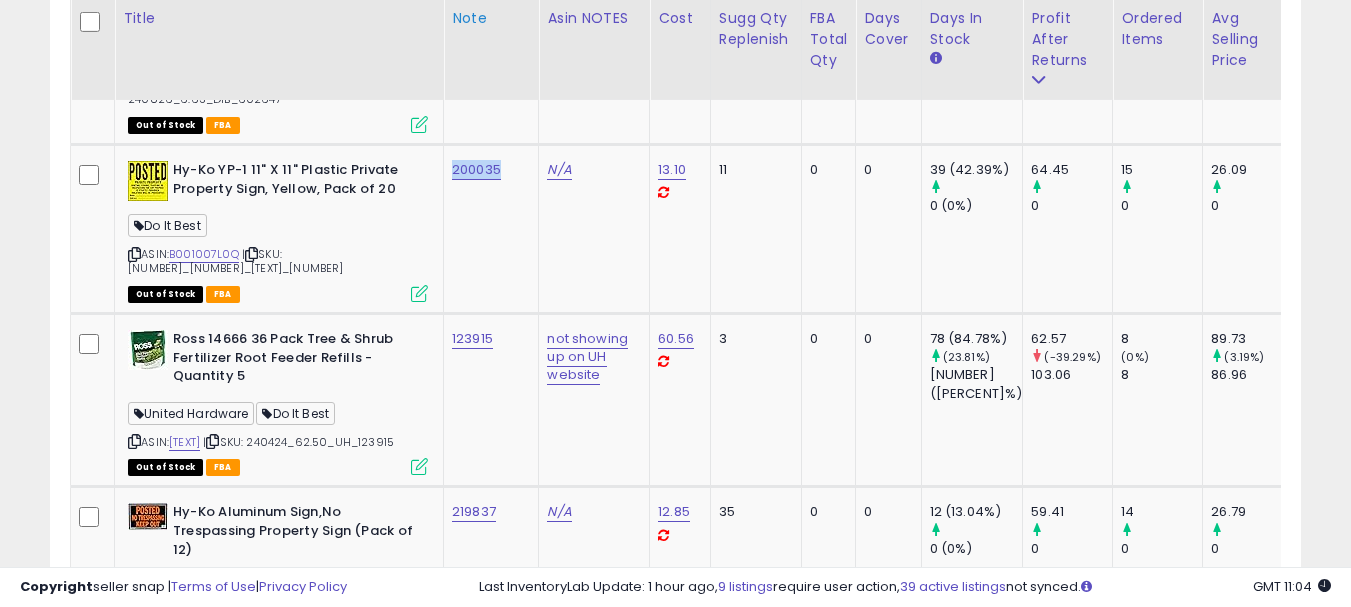 copy on "200035" 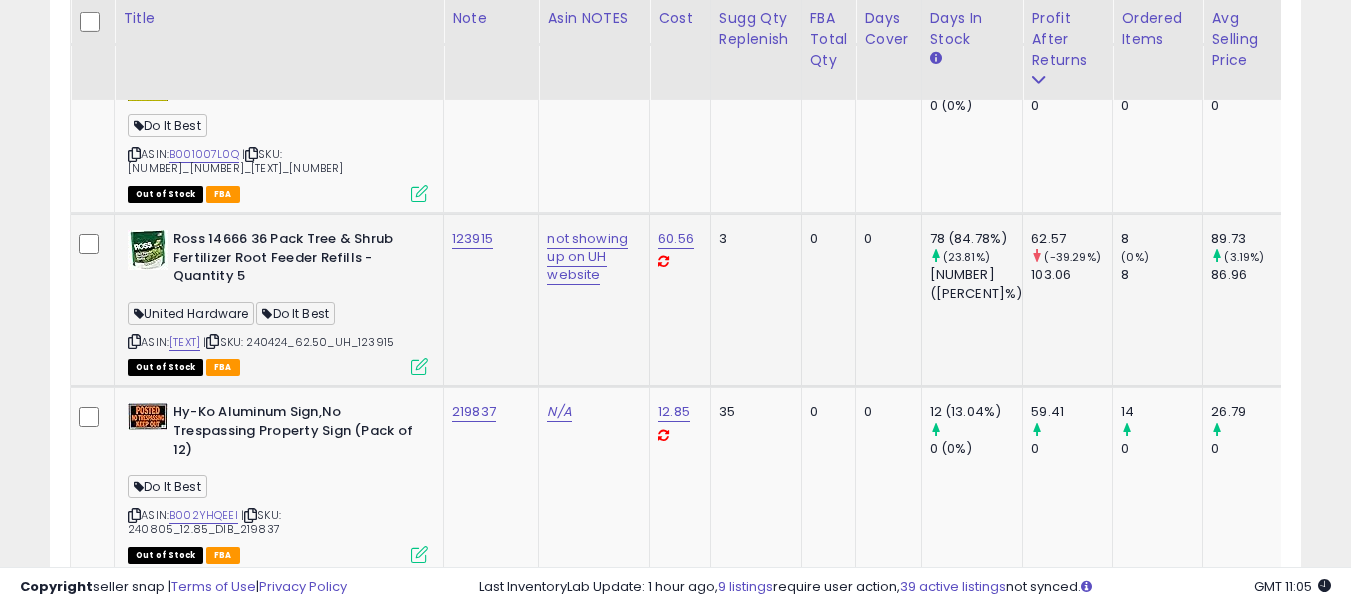 scroll, scrollTop: 2504, scrollLeft: 0, axis: vertical 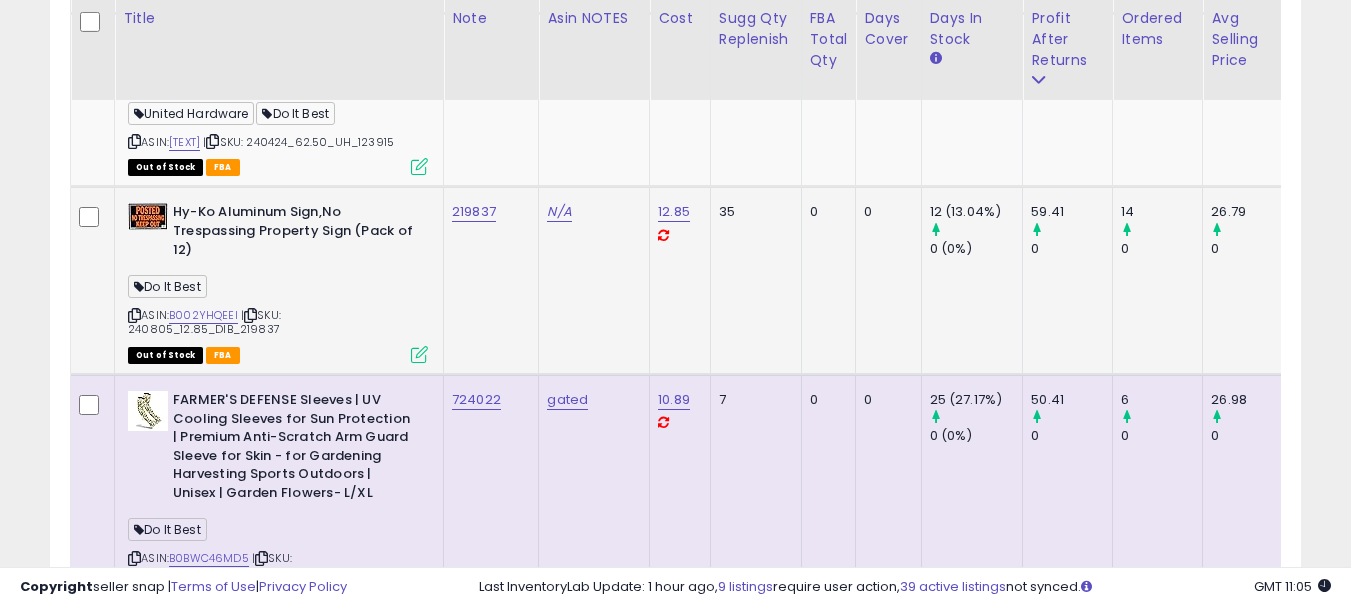 click on "219837" 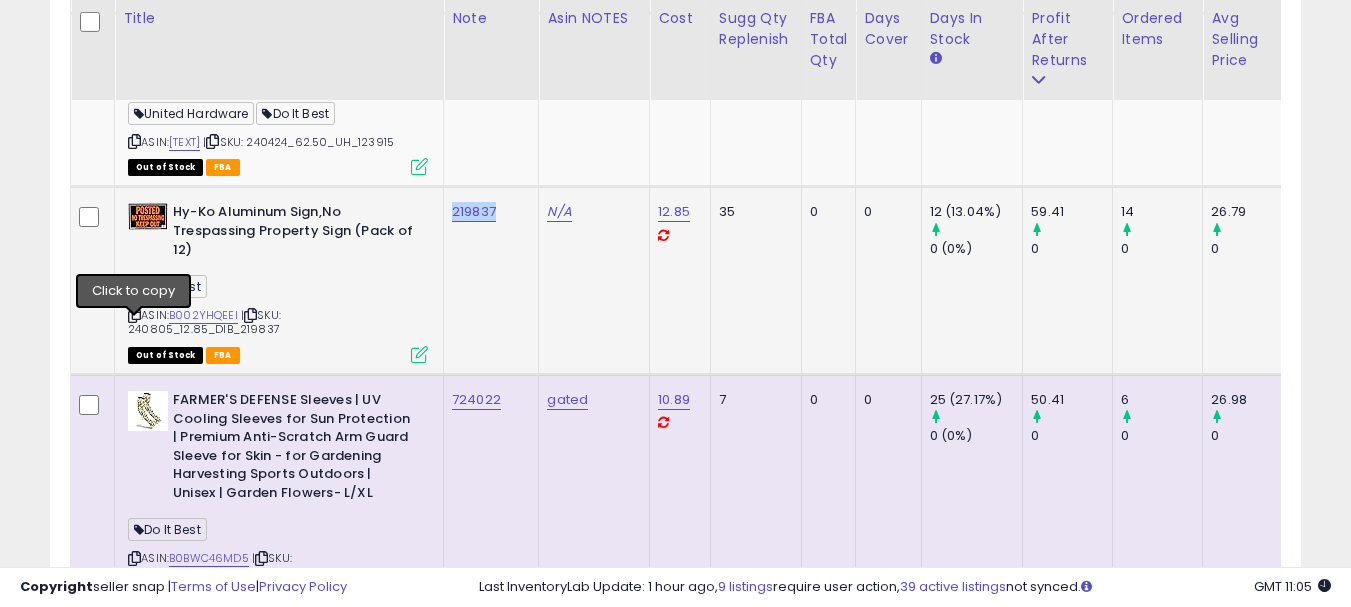 click at bounding box center [134, 315] 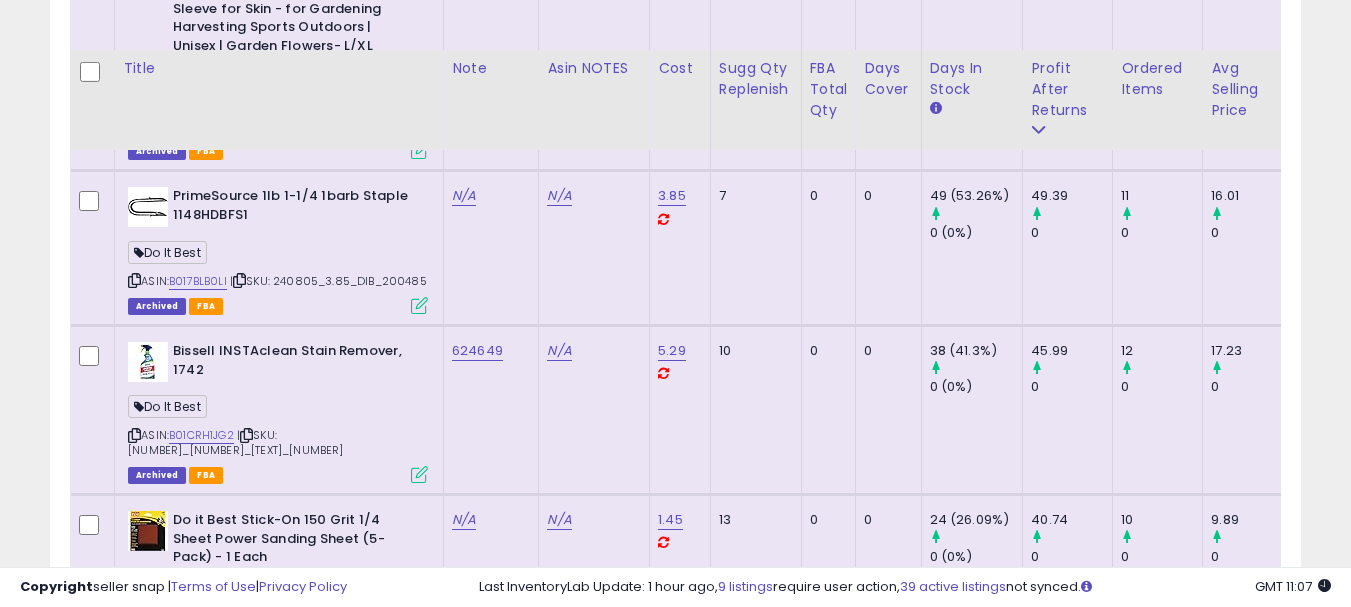 scroll, scrollTop: 3004, scrollLeft: 0, axis: vertical 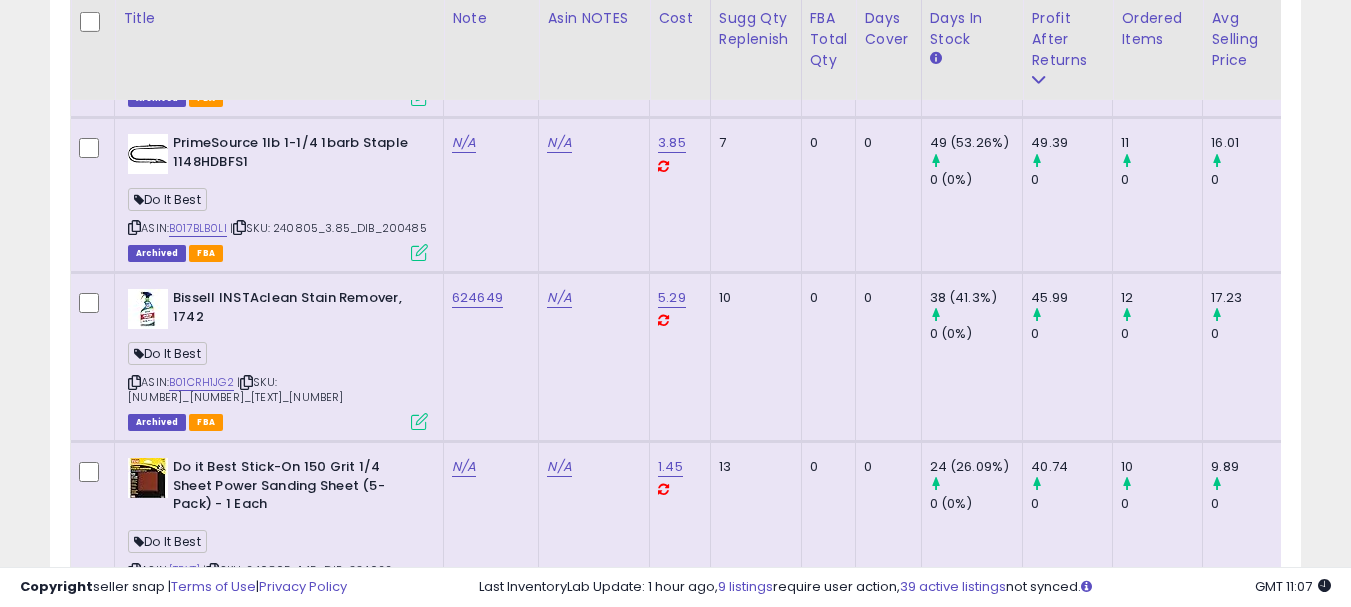 click on "624649" 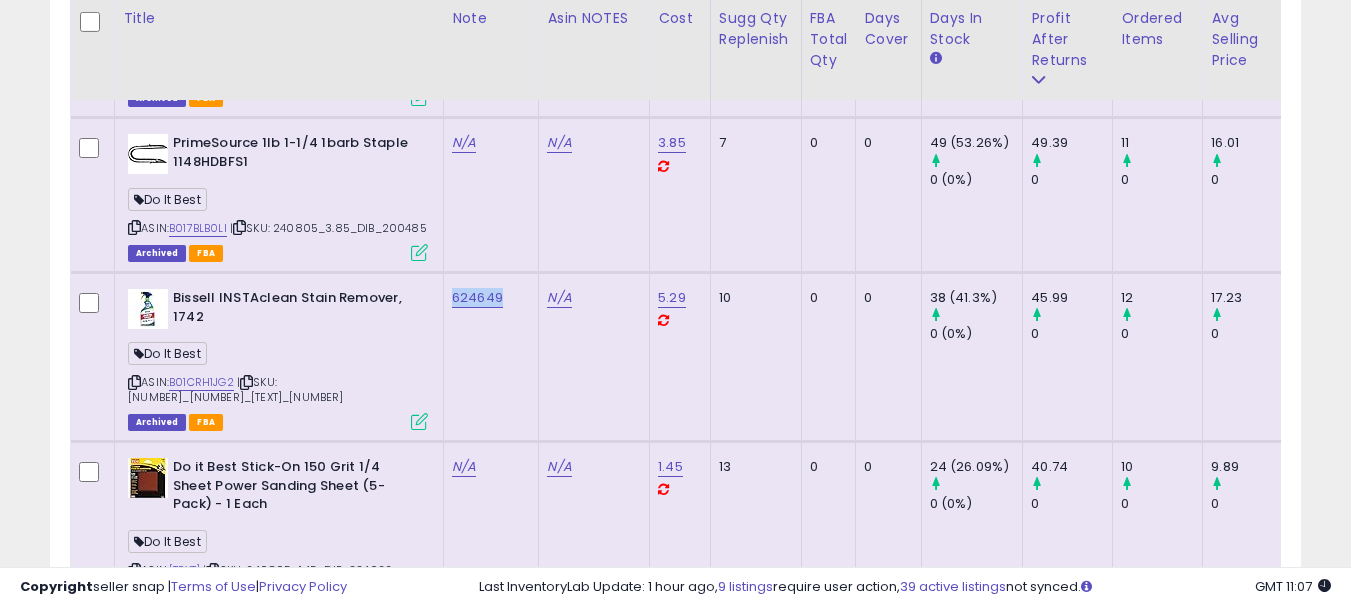 click on "624649" 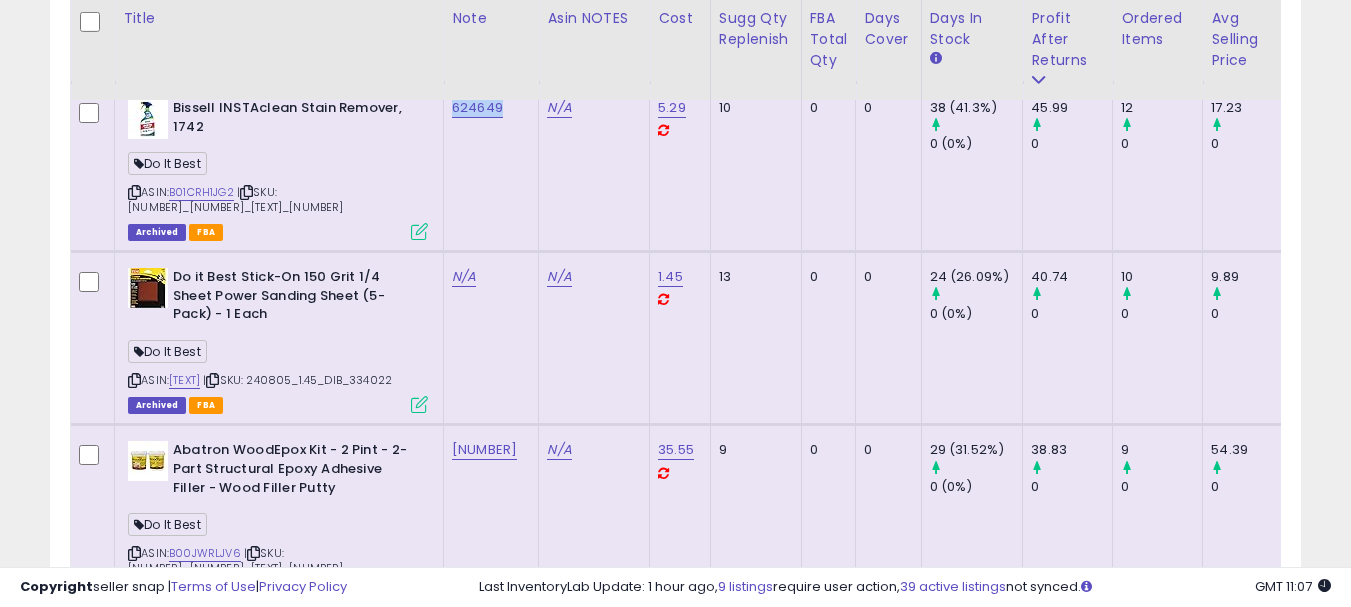 scroll, scrollTop: 3204, scrollLeft: 0, axis: vertical 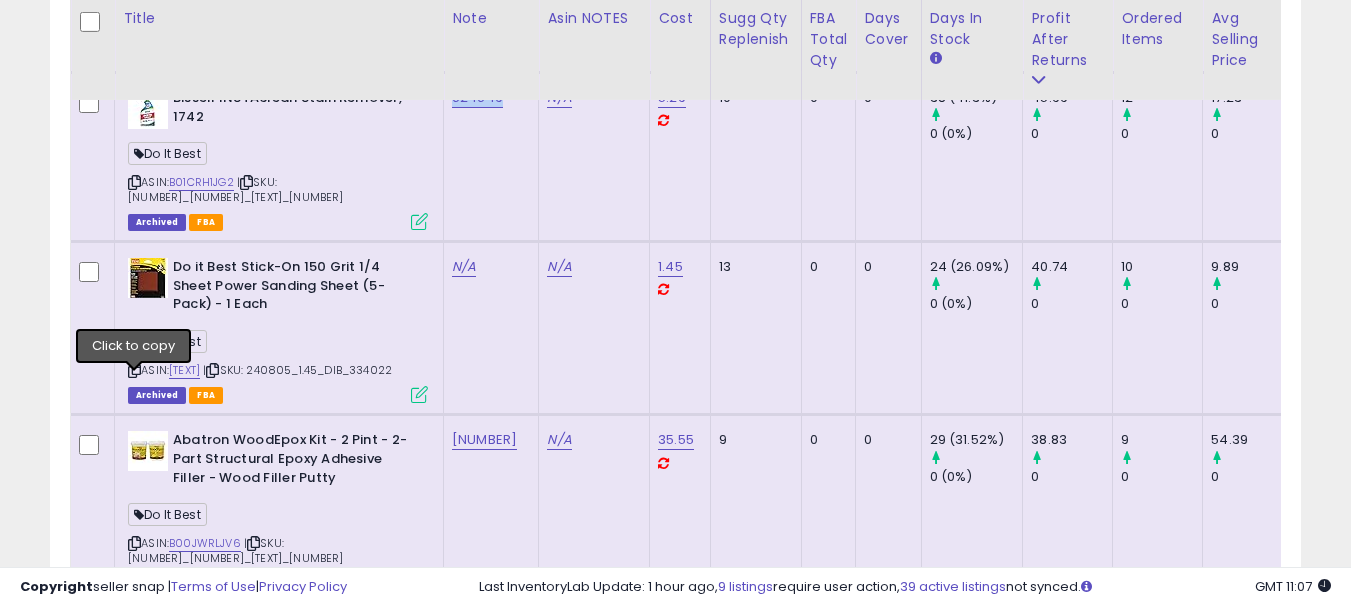 click at bounding box center [134, 370] 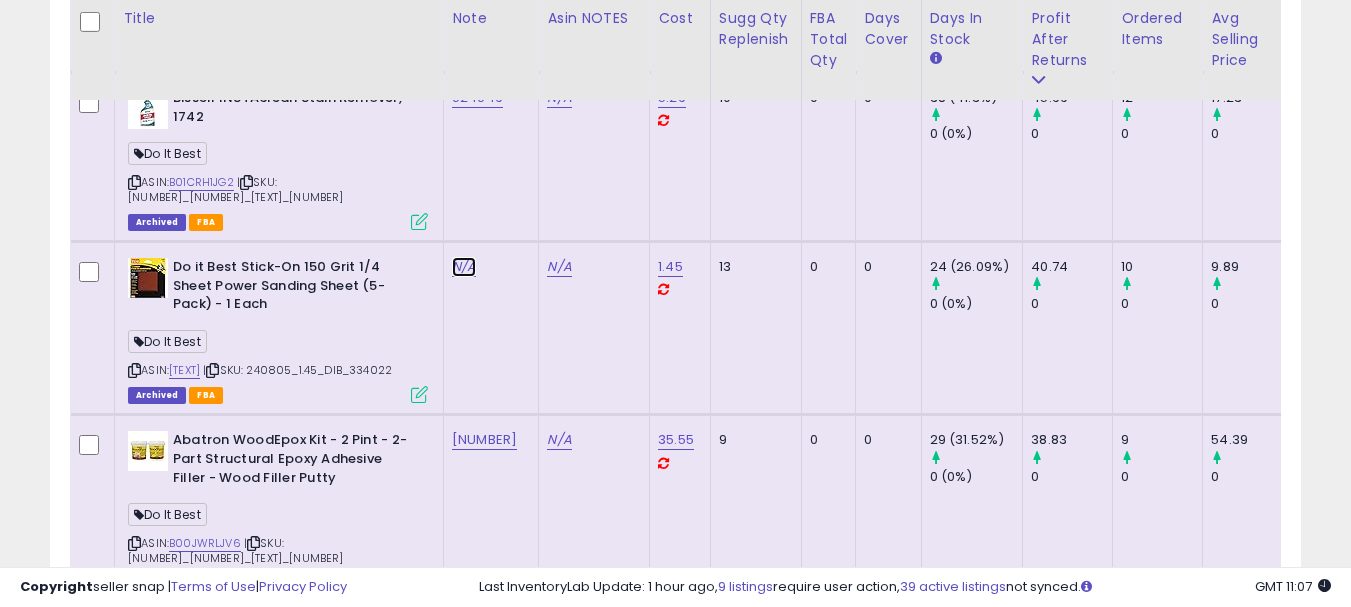 click on "N/A" at bounding box center (464, -57) 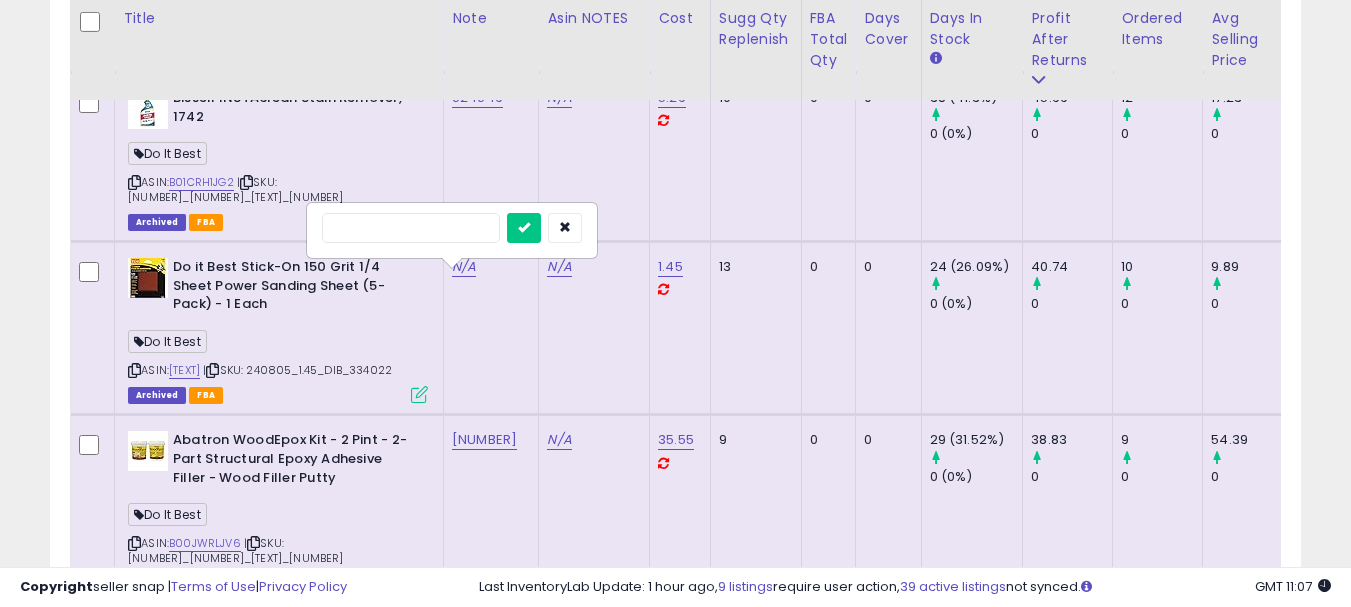 type on "******" 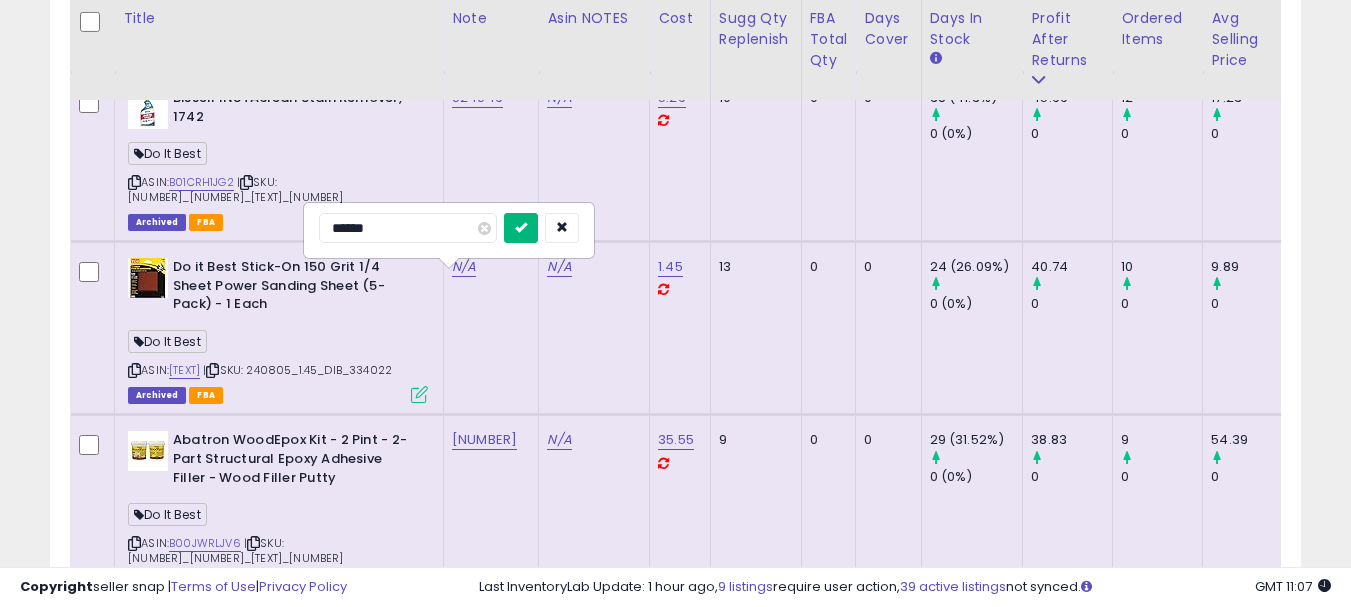 click at bounding box center (521, 228) 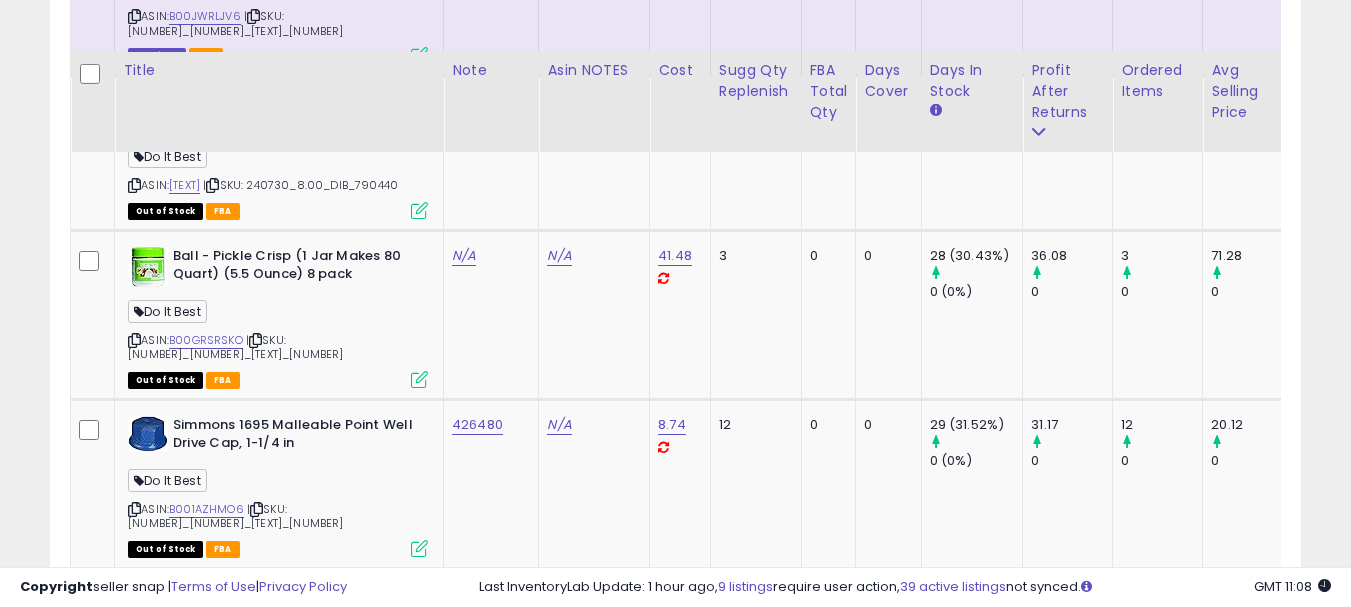 scroll, scrollTop: 3804, scrollLeft: 0, axis: vertical 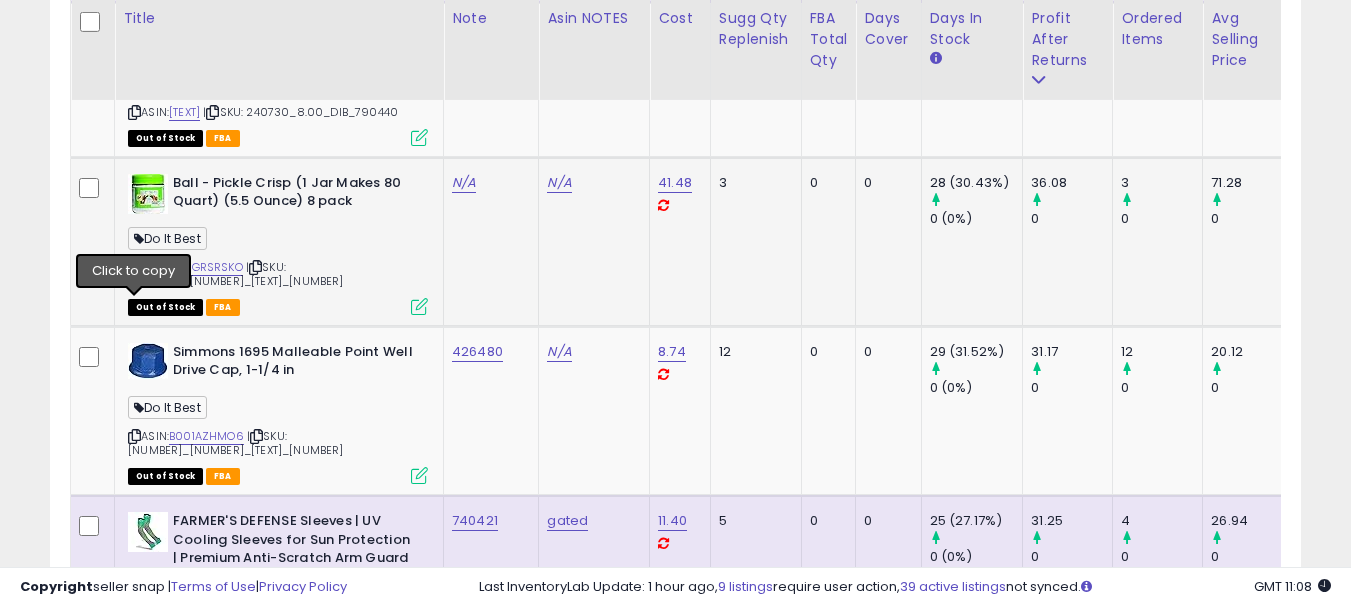 click at bounding box center (134, 267) 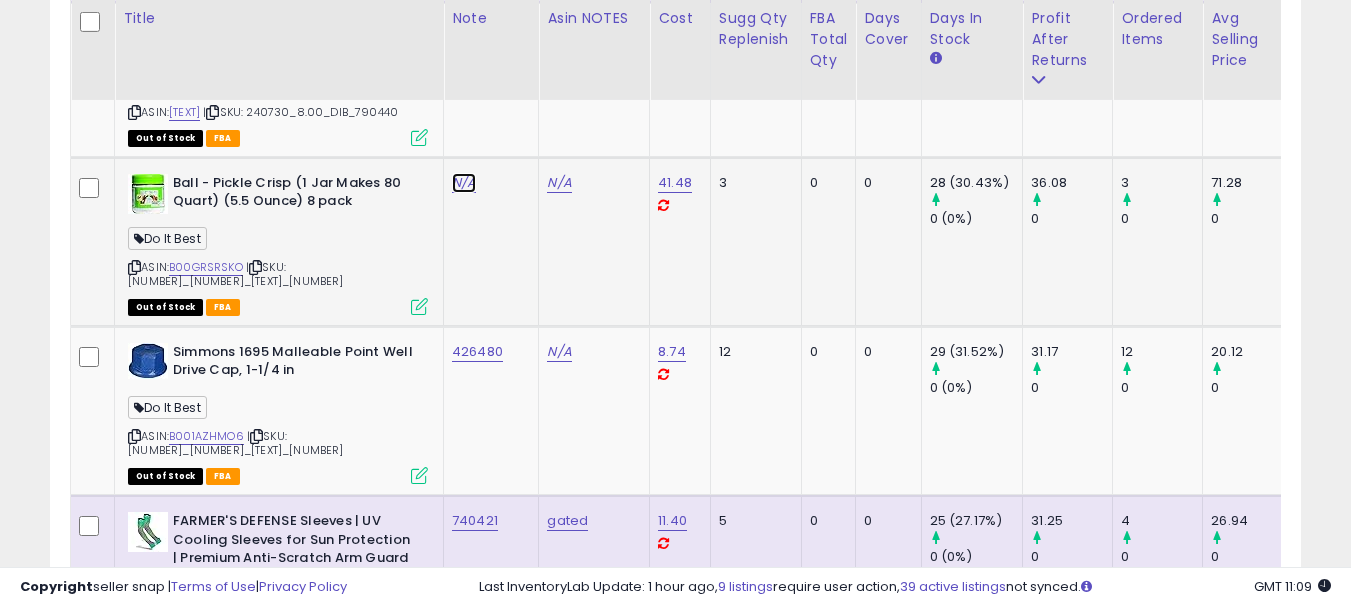 click on "N/A" at bounding box center [464, -657] 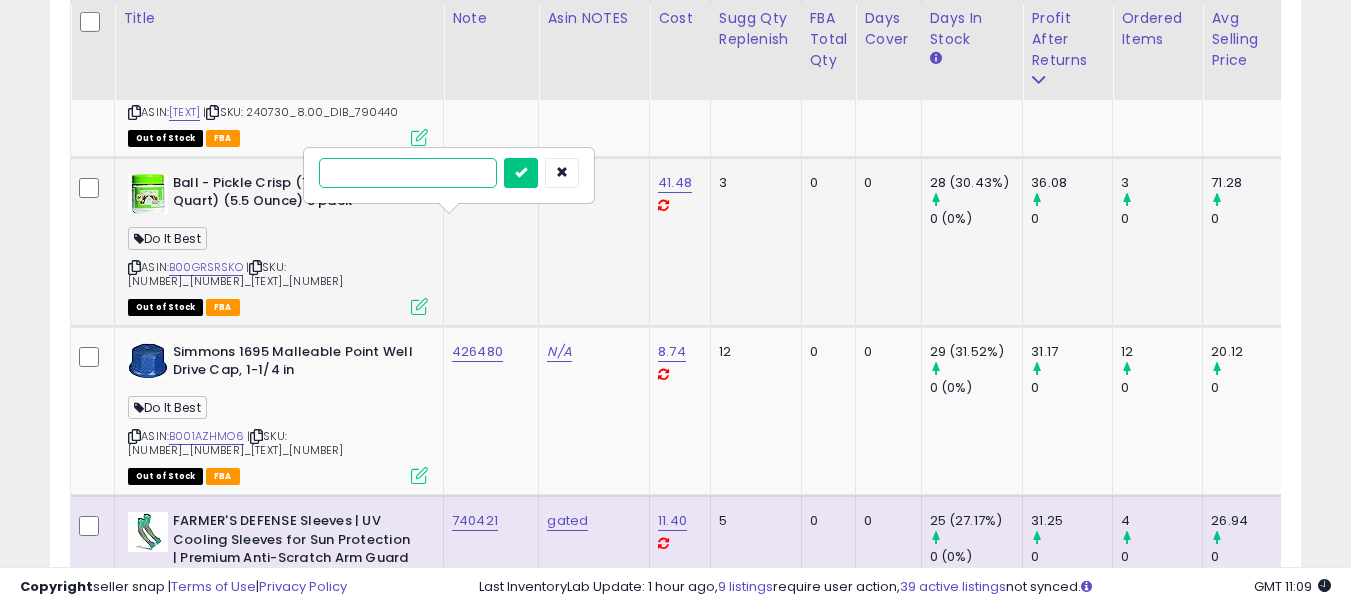 paste on "******" 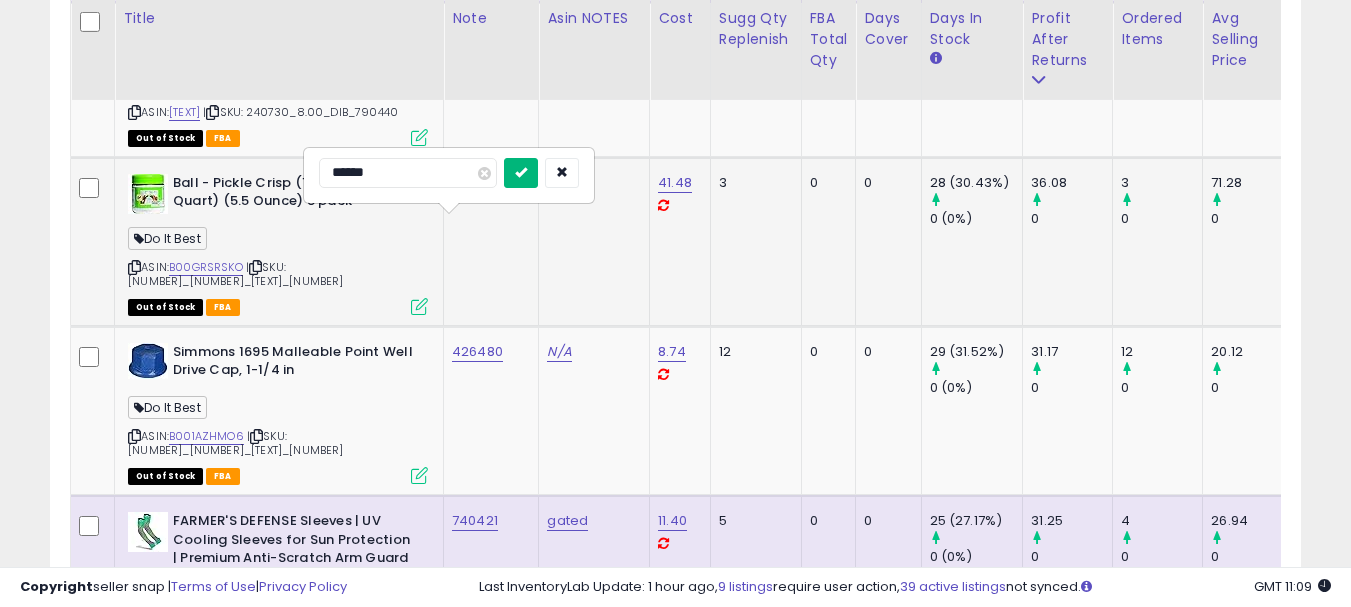 click at bounding box center (521, 173) 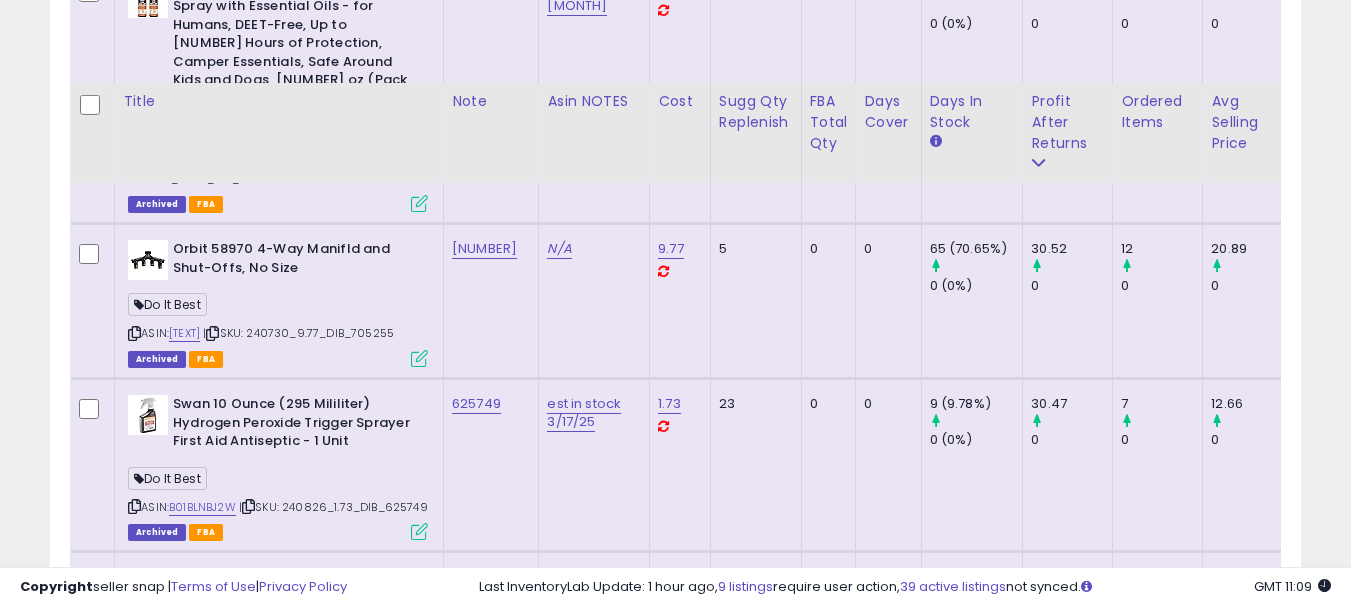 scroll, scrollTop: 5004, scrollLeft: 0, axis: vertical 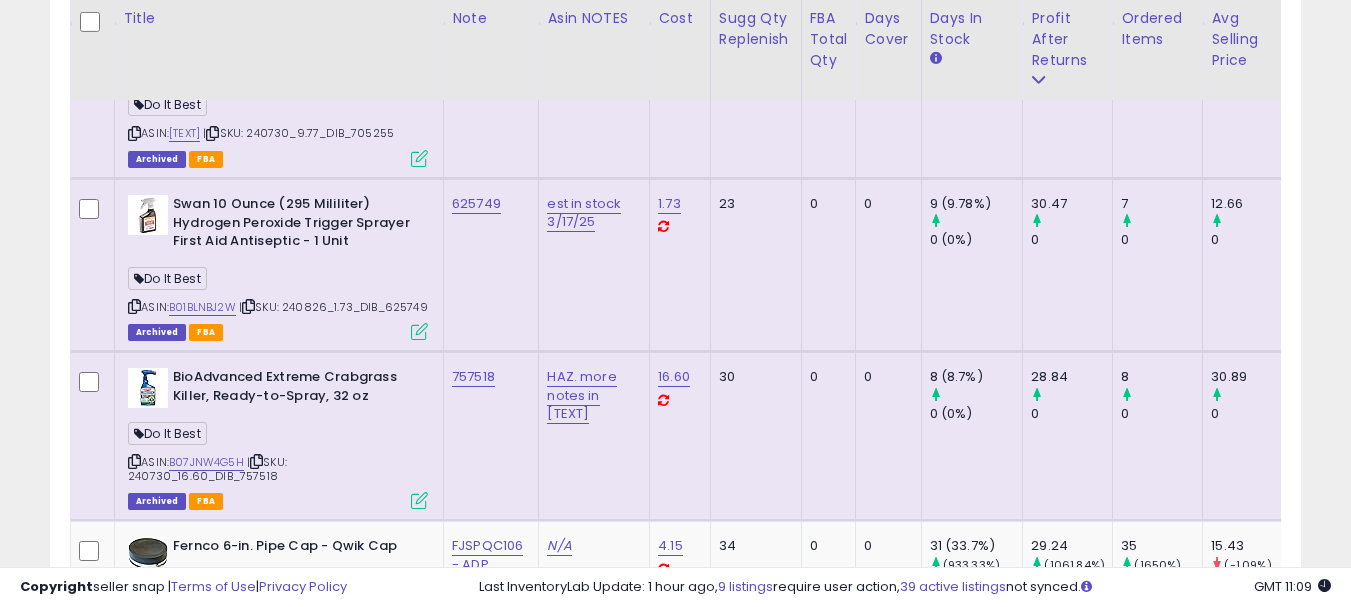 click on "625749" 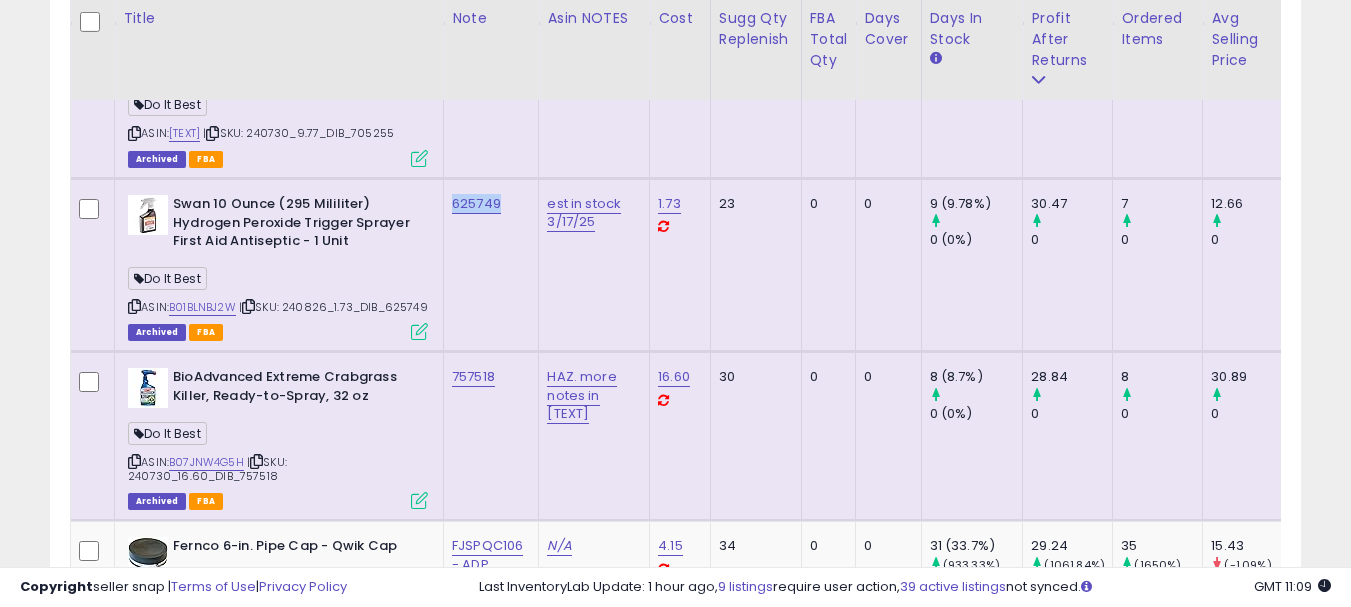 click on "625749" 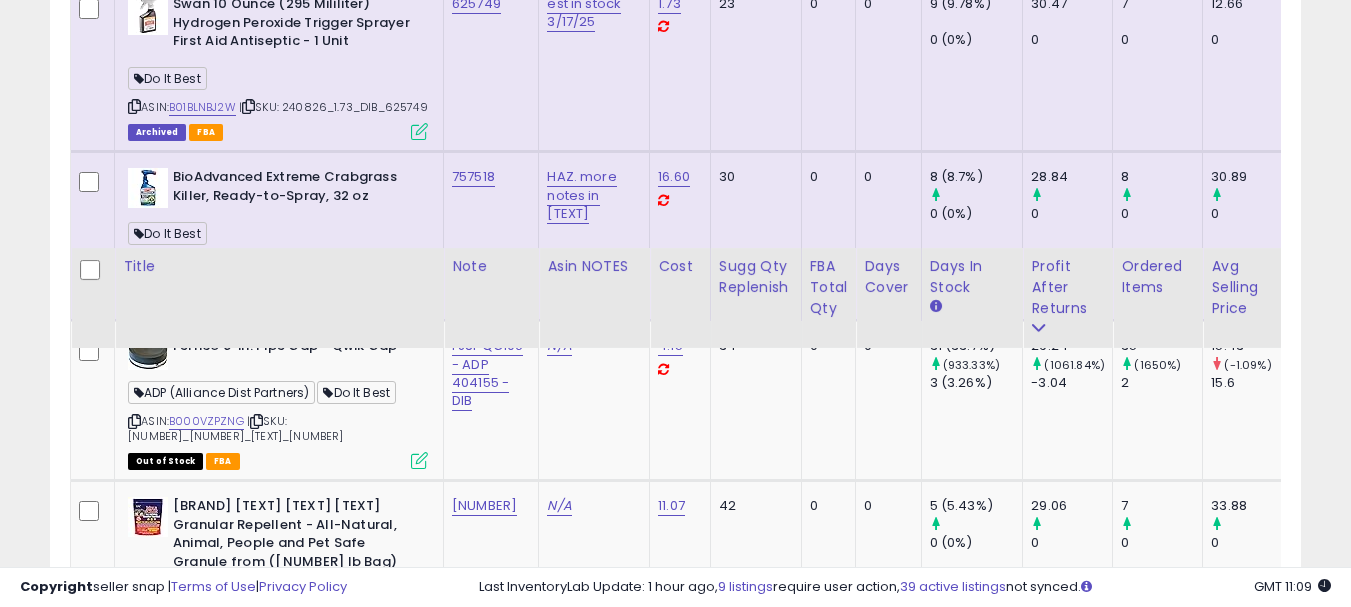 scroll, scrollTop: 5504, scrollLeft: 0, axis: vertical 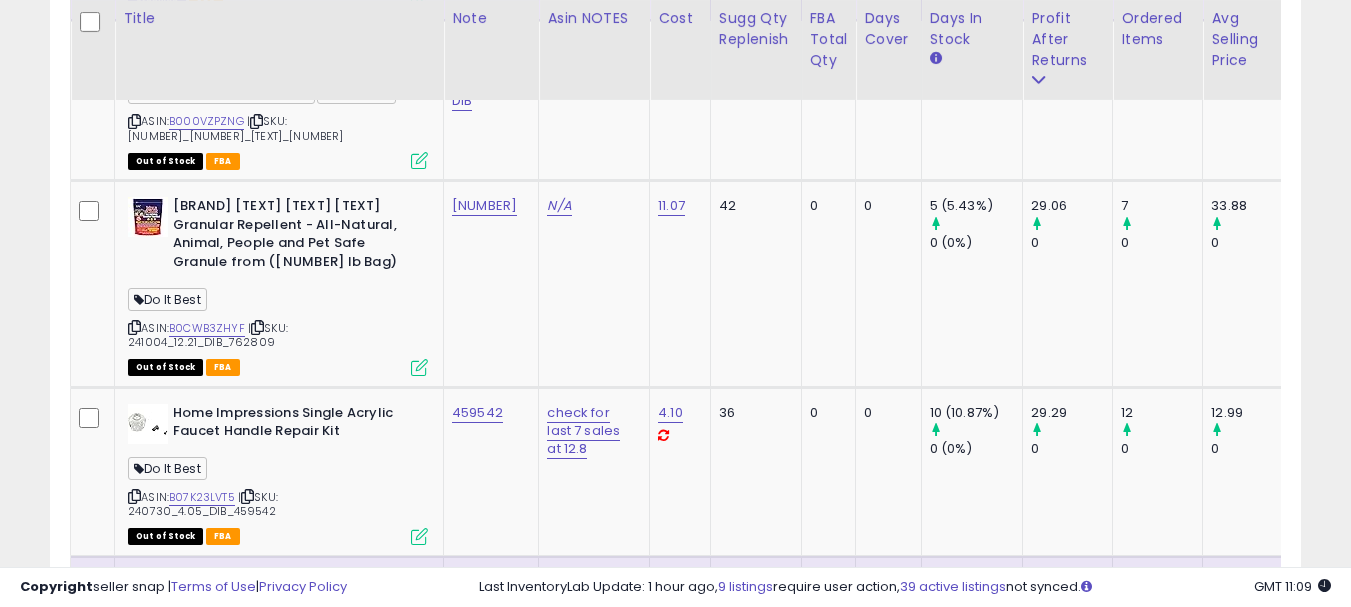 click on "[NUMBER]" 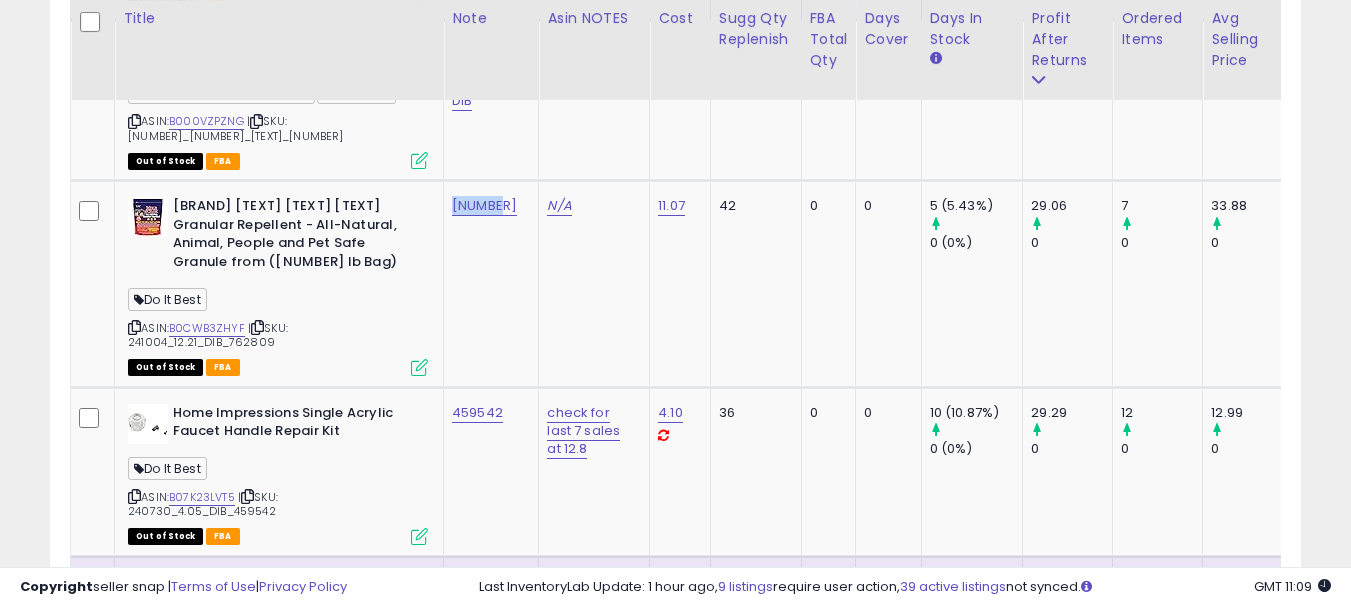 click on "[NUMBER]" 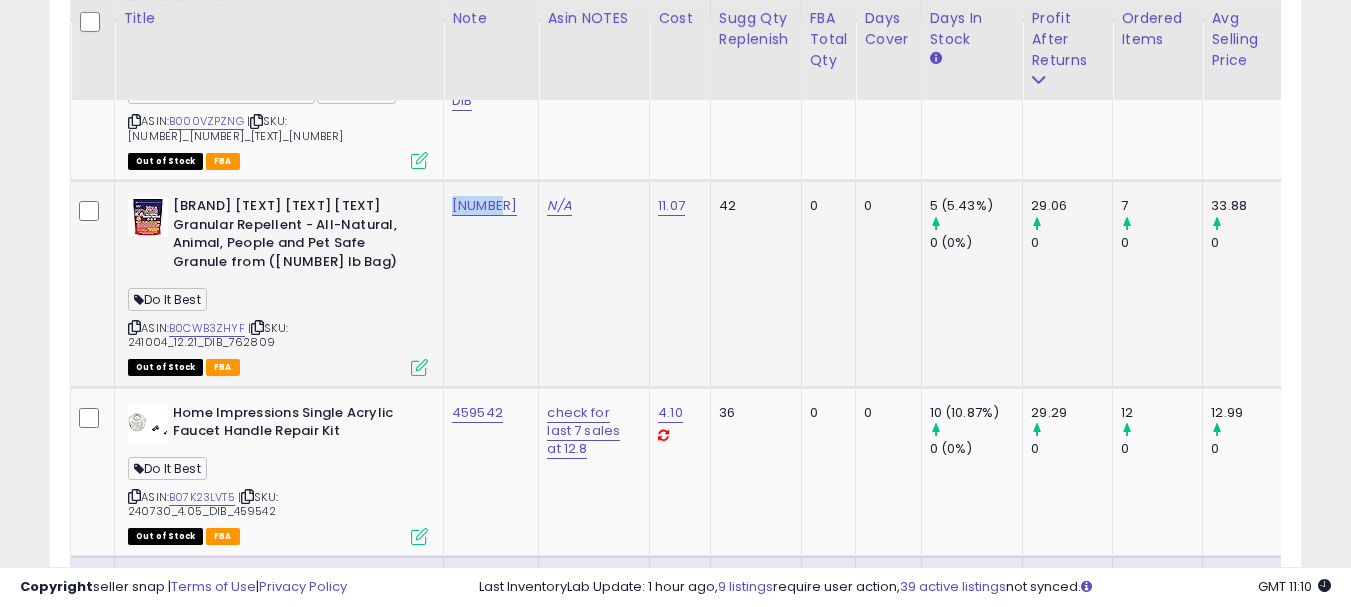 copy on "[NUMBER]" 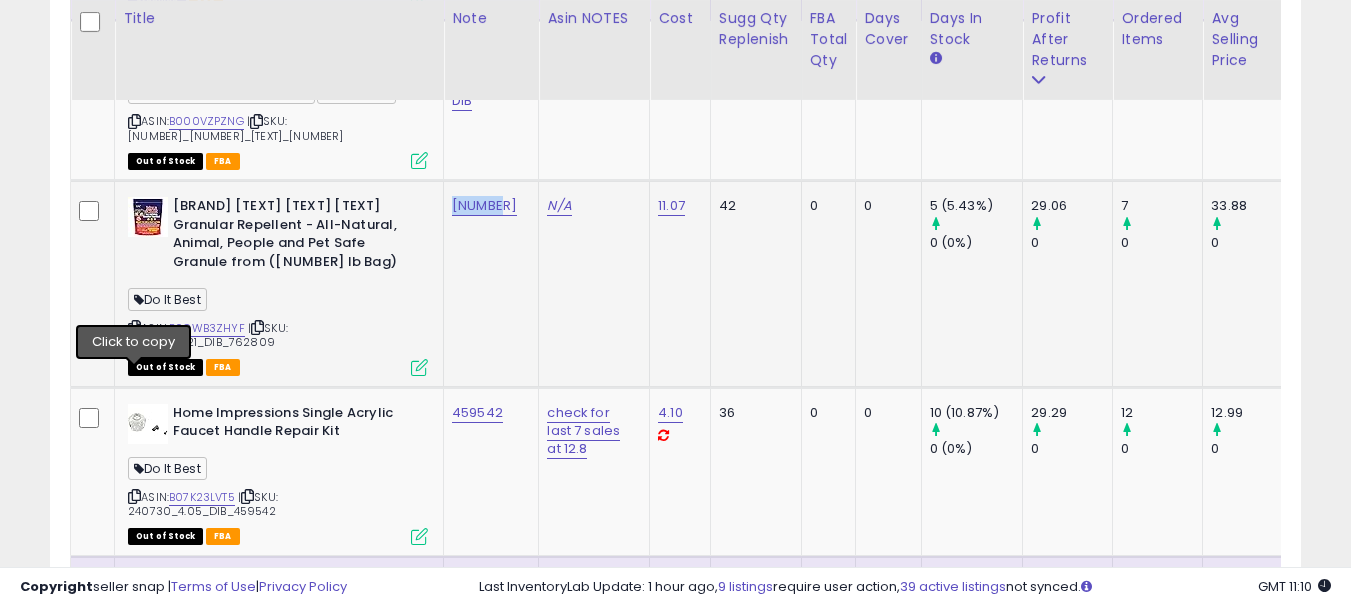 click at bounding box center [134, 327] 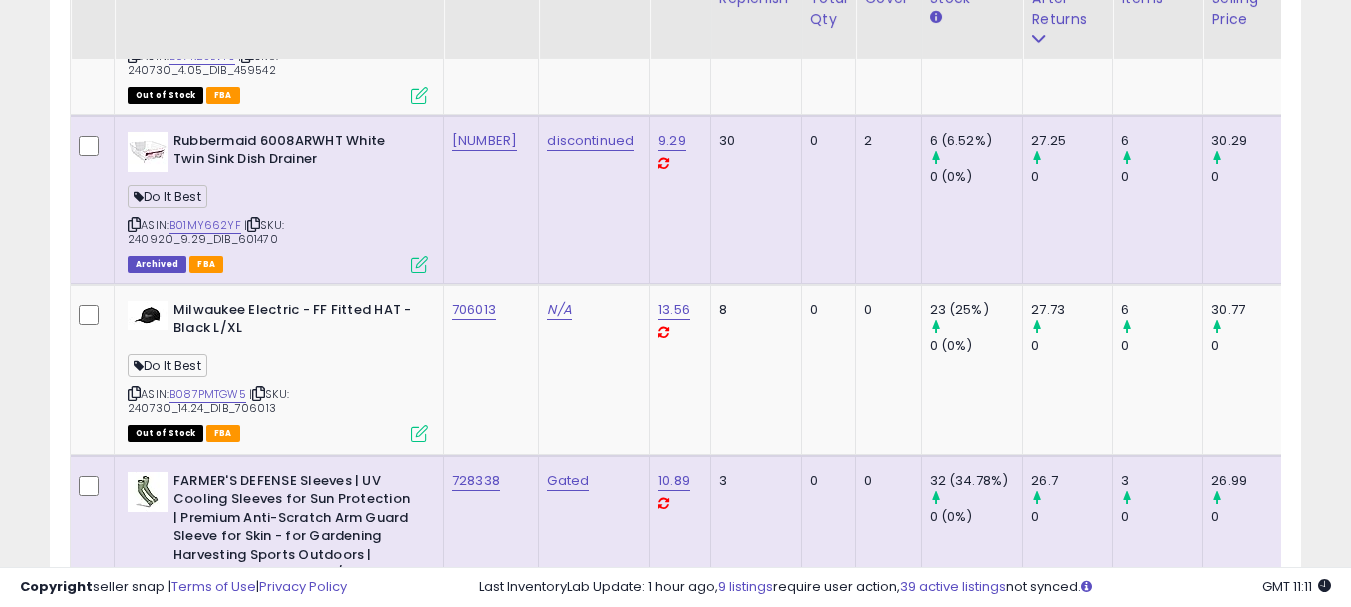 scroll, scrollTop: 6104, scrollLeft: 0, axis: vertical 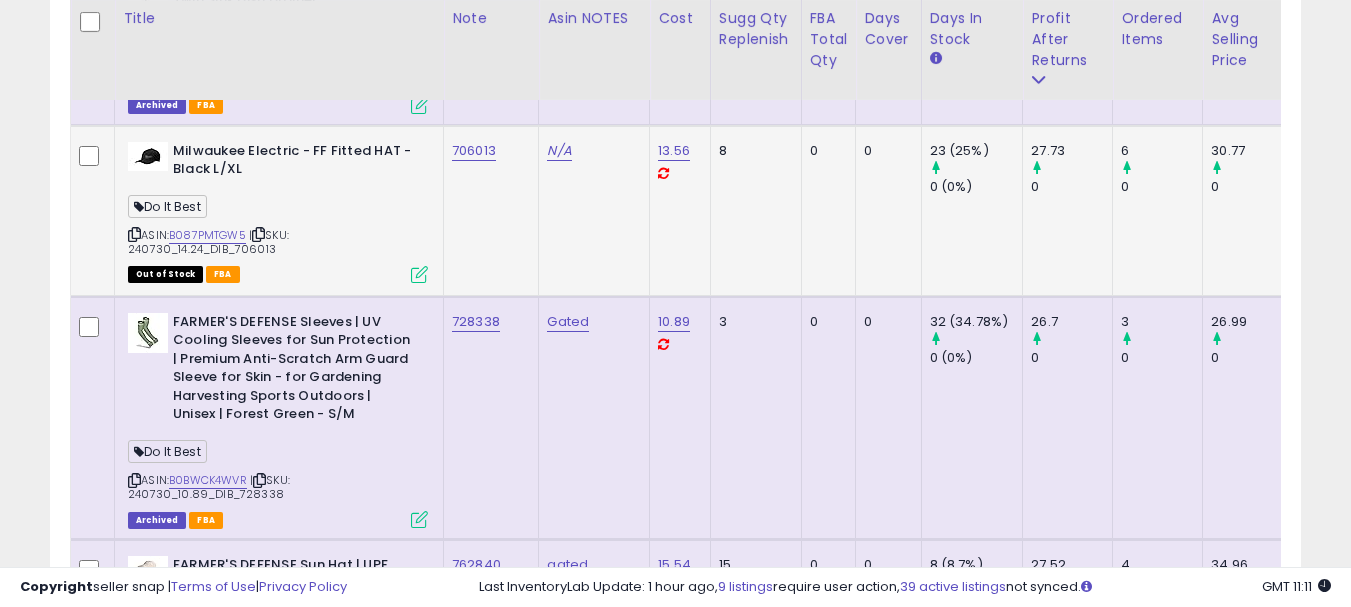 click on "706013" 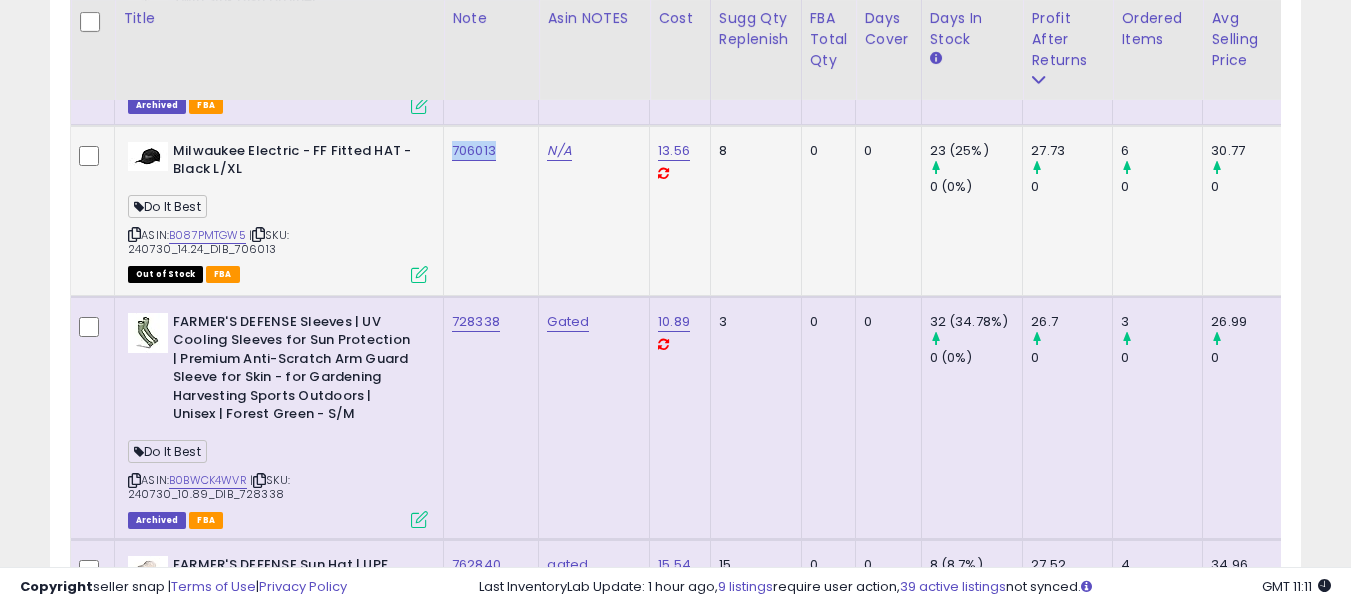 copy on "706013" 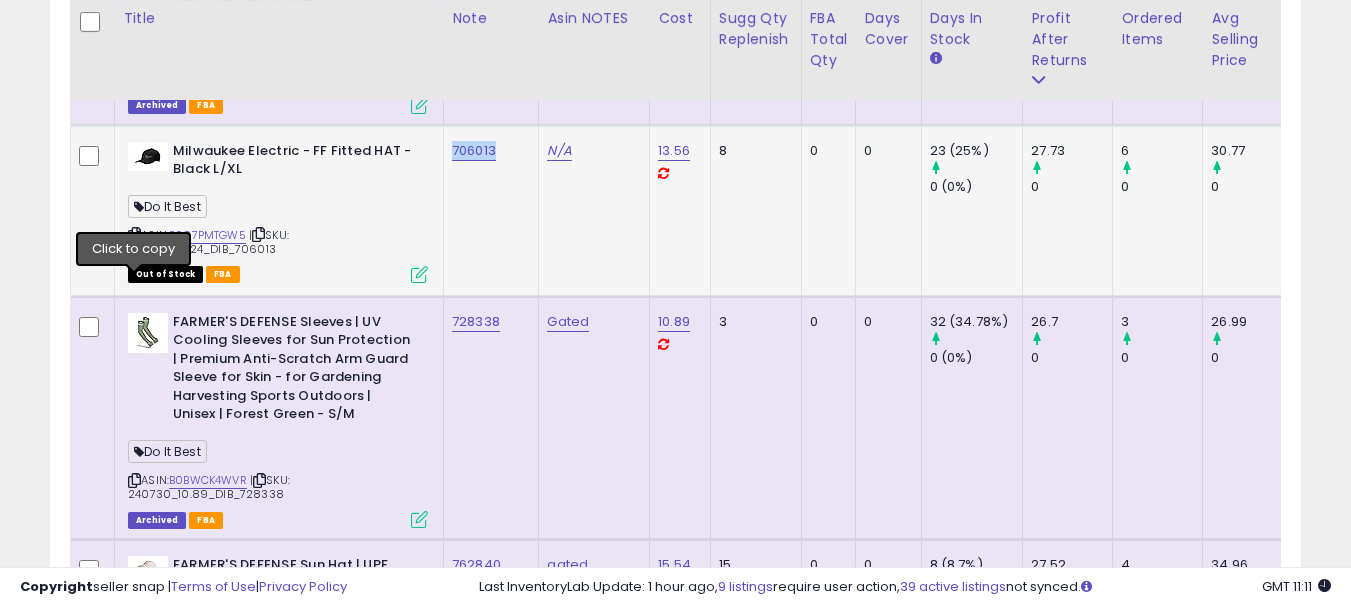 click at bounding box center [134, 234] 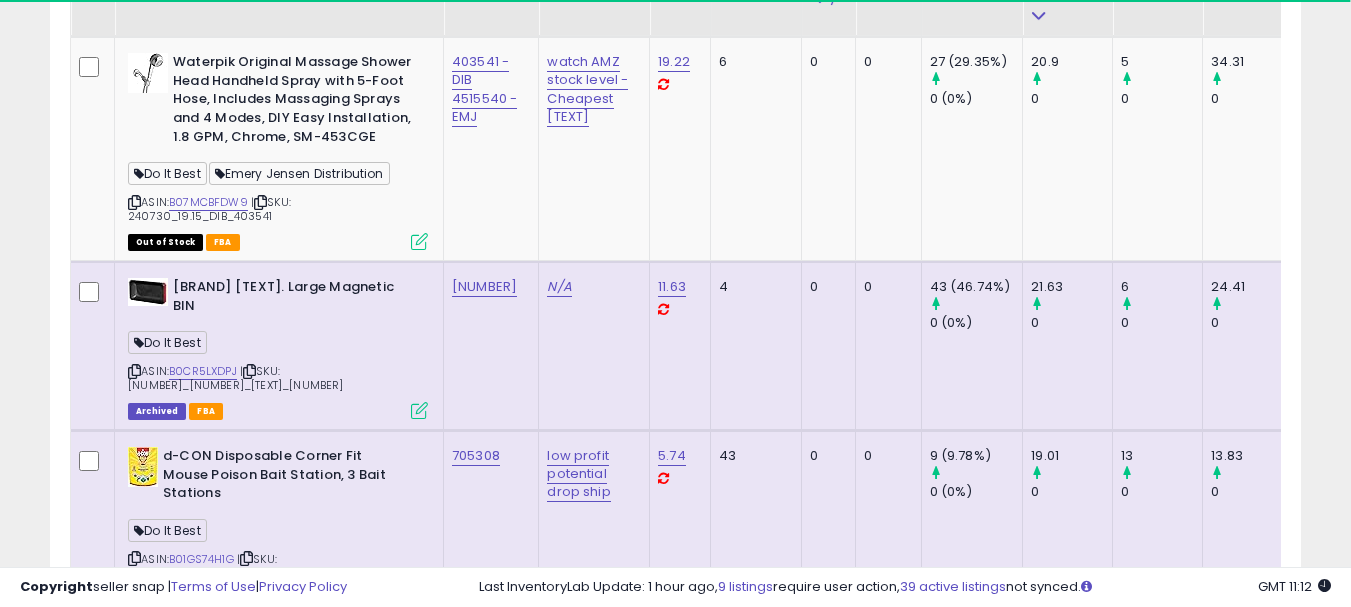 scroll, scrollTop: 7504, scrollLeft: 0, axis: vertical 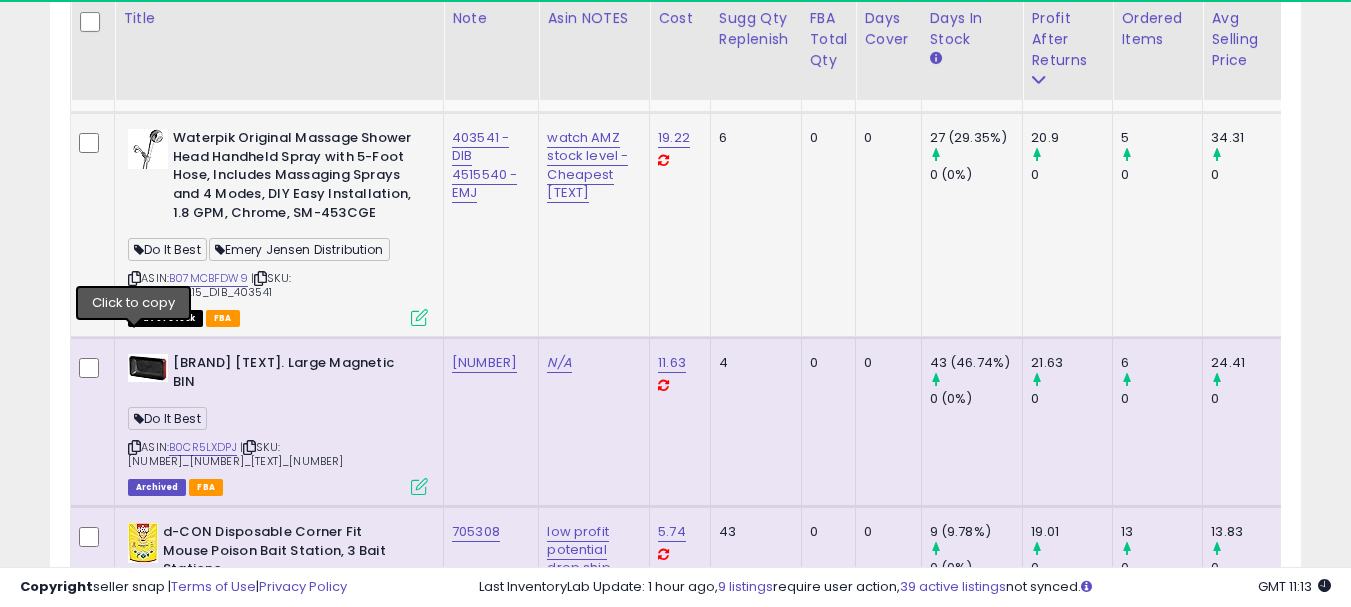 click at bounding box center [134, 278] 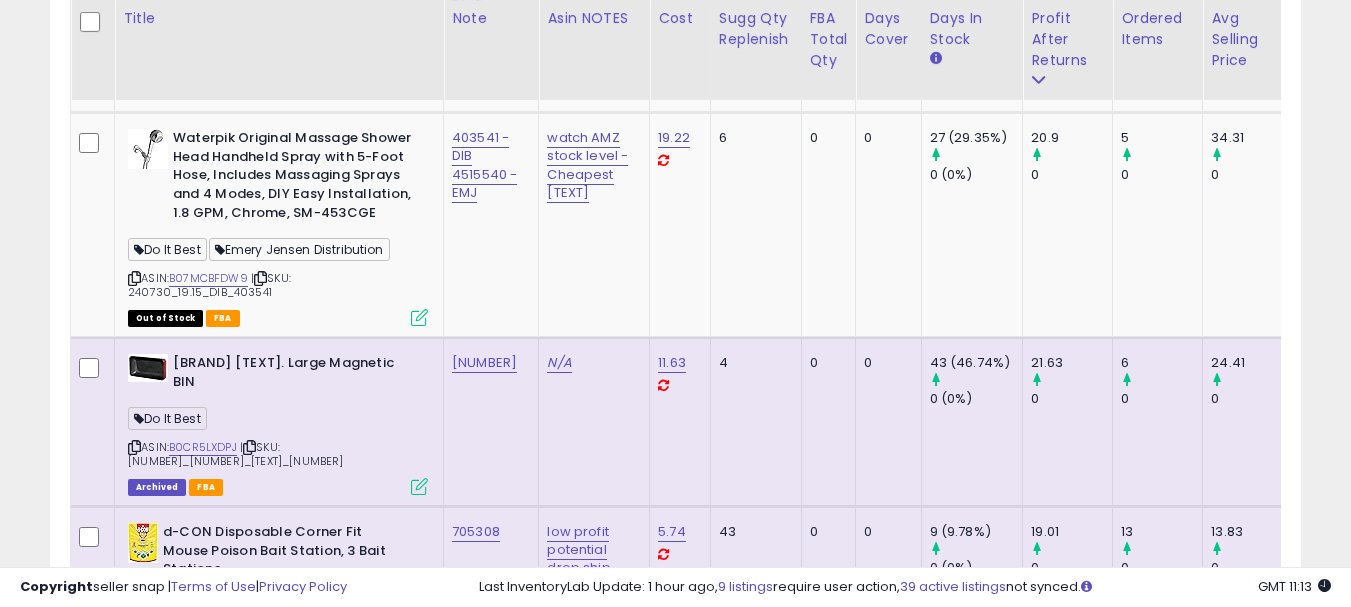 scroll, scrollTop: 7704, scrollLeft: 0, axis: vertical 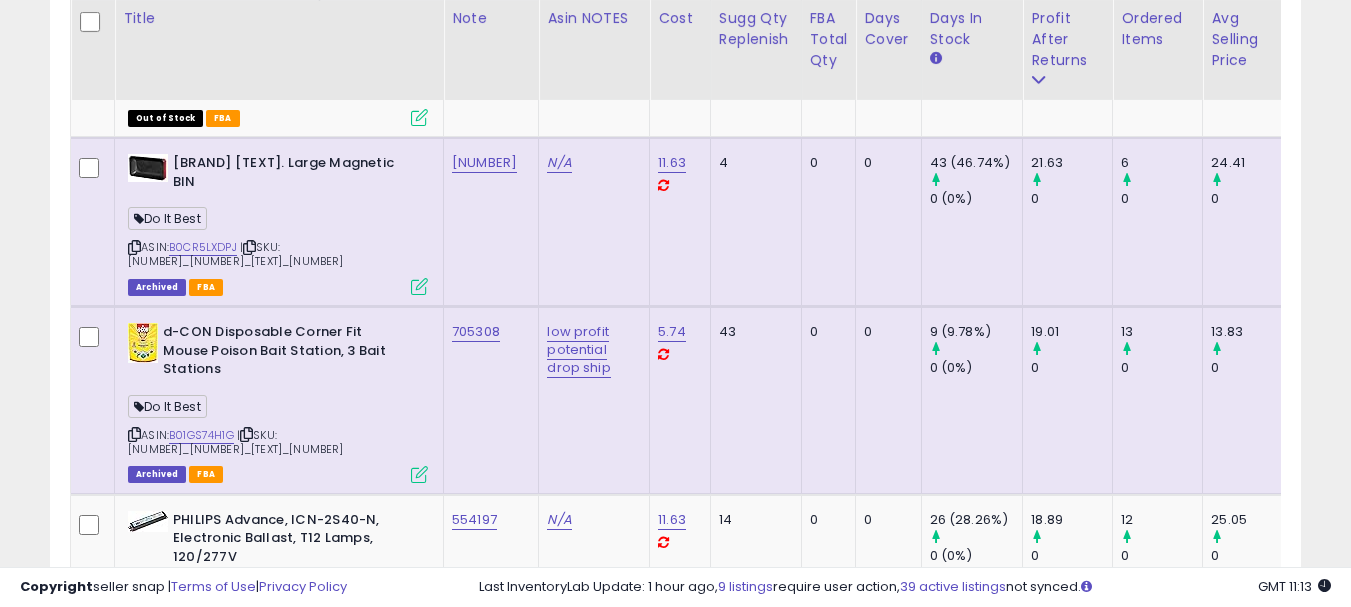 click on "[NUMBER]" 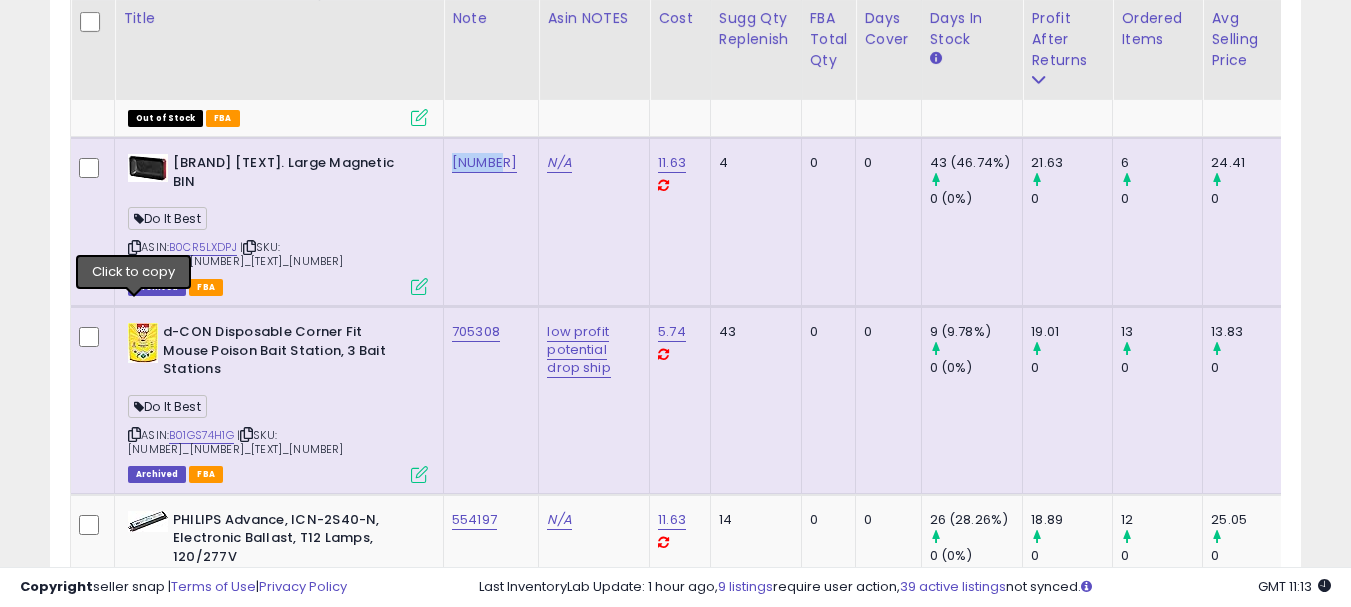 click at bounding box center [134, 247] 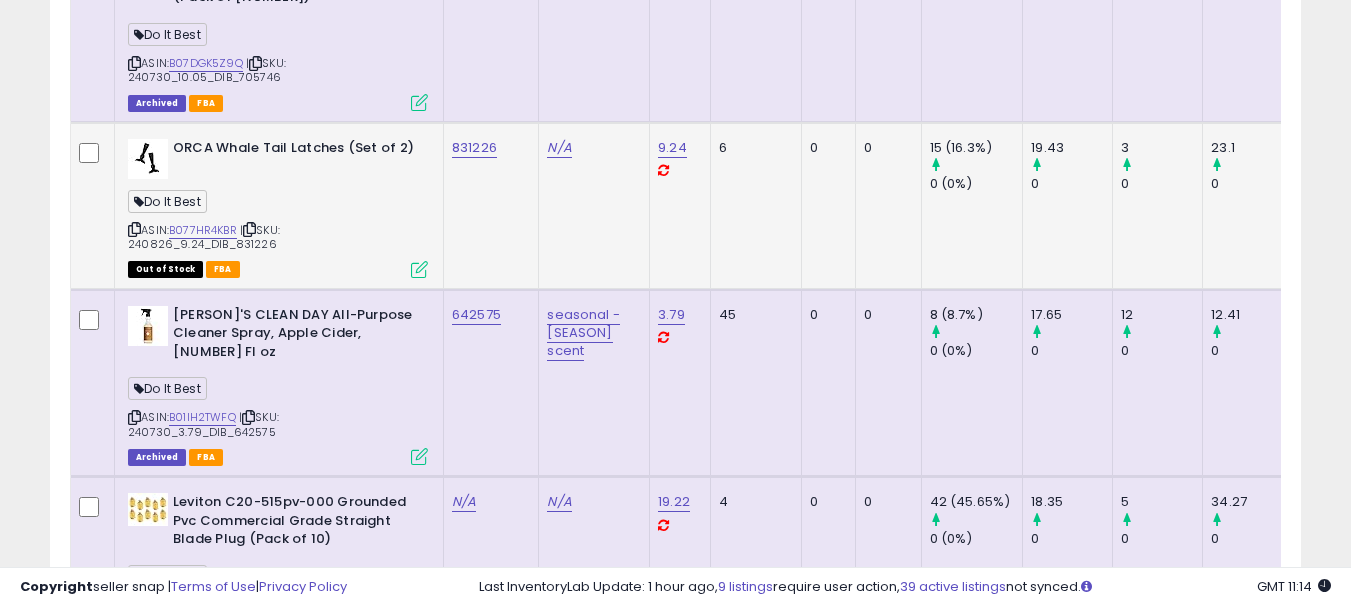 scroll, scrollTop: 8504, scrollLeft: 0, axis: vertical 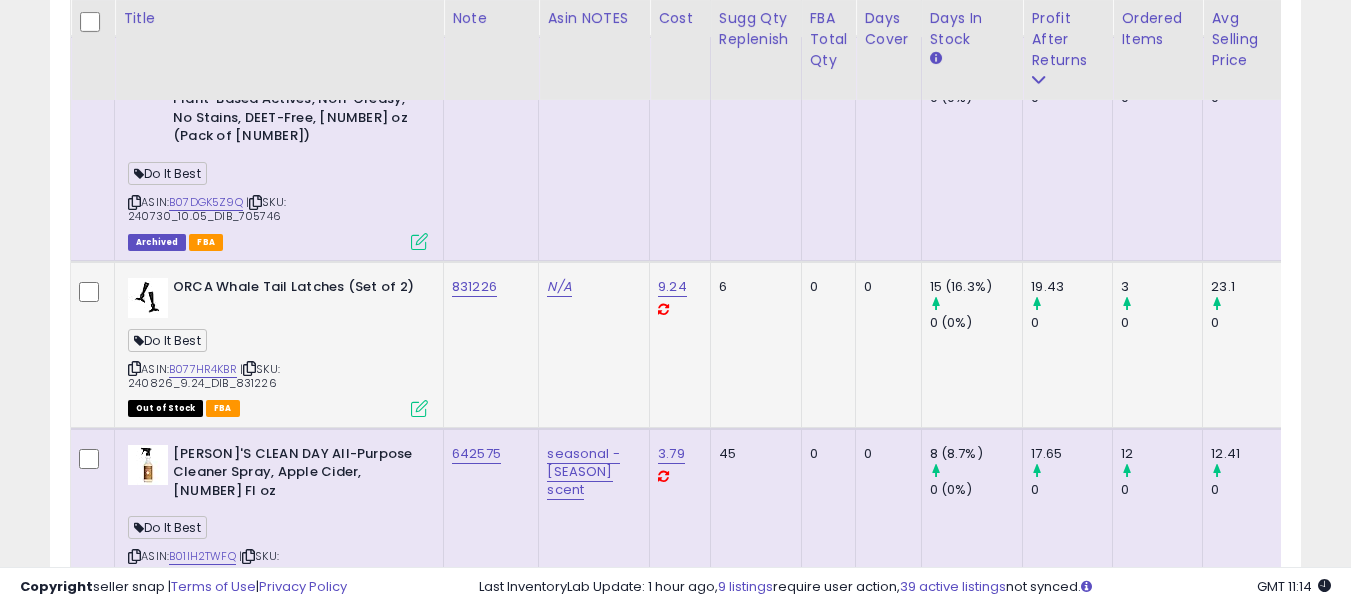 click on "831226" 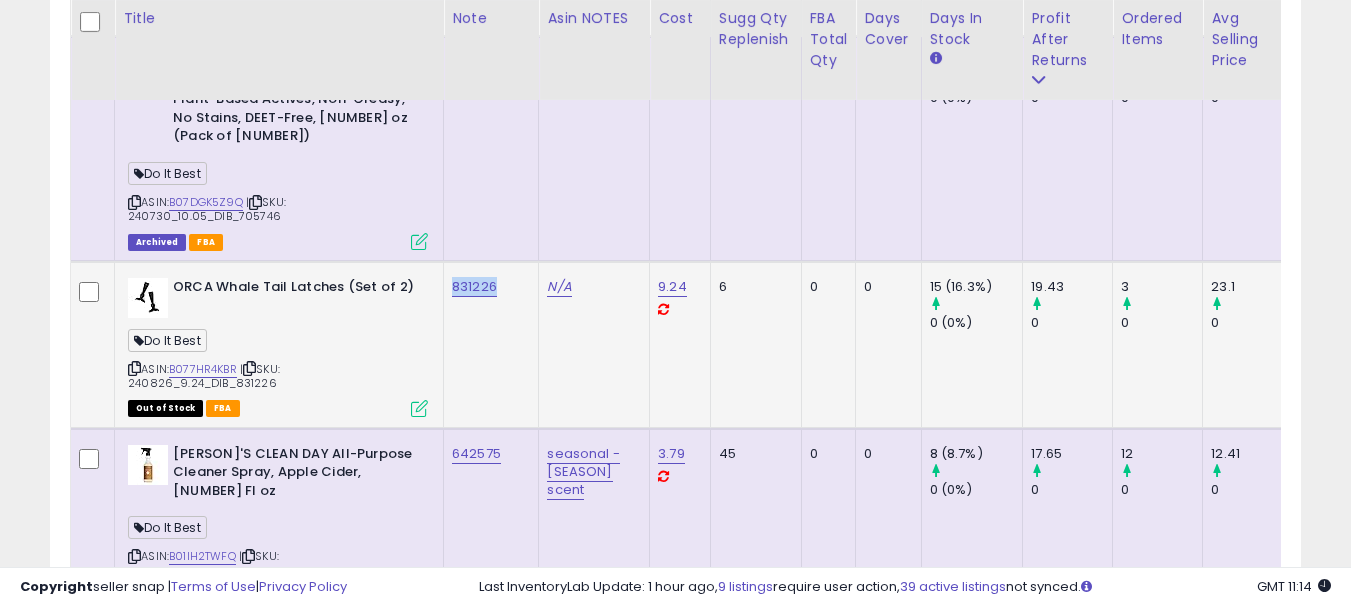 click on "831226" 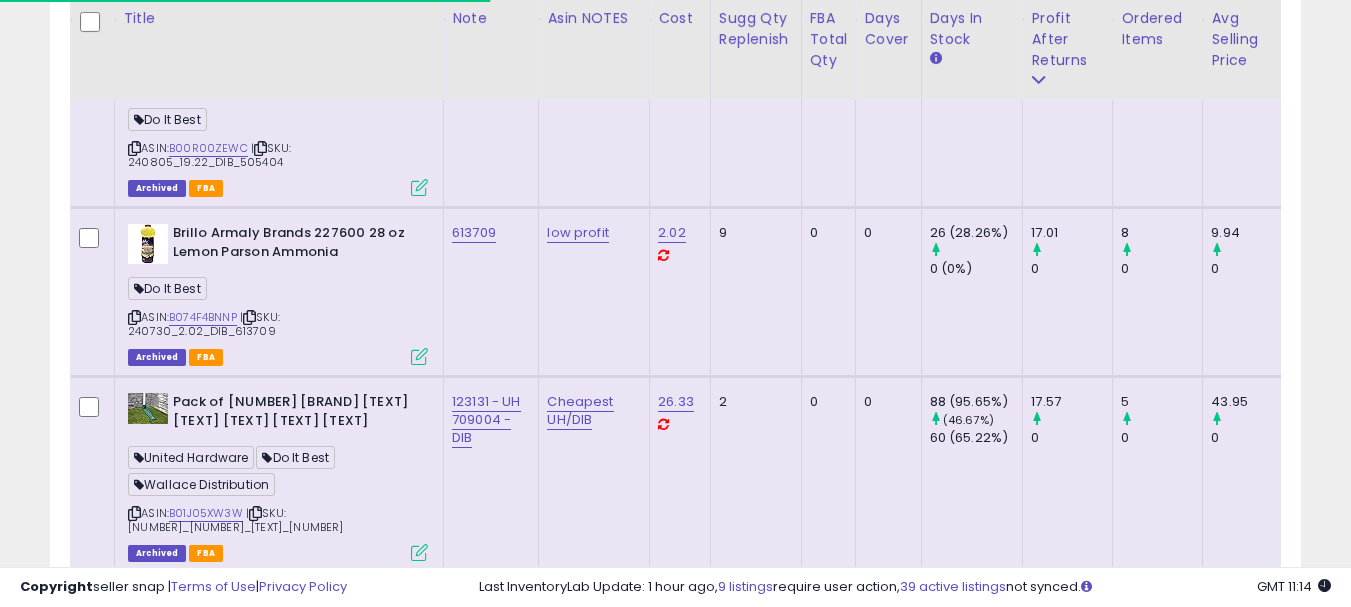 scroll, scrollTop: 9104, scrollLeft: 0, axis: vertical 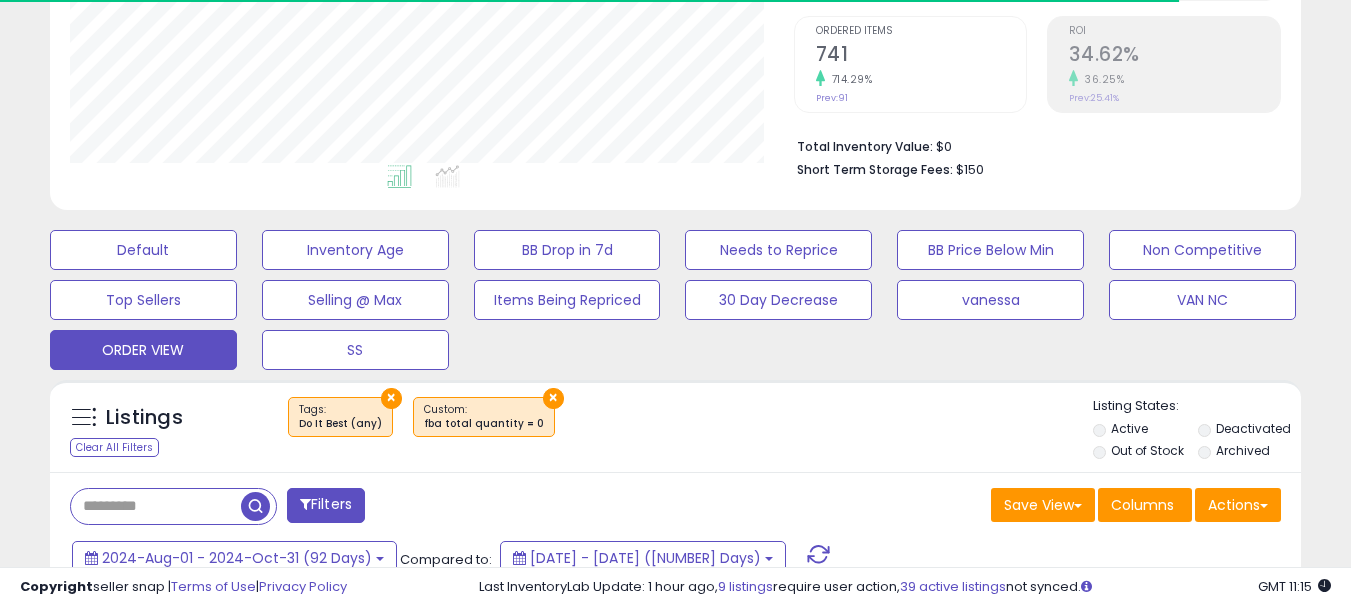 click on "×" at bounding box center [391, 398] 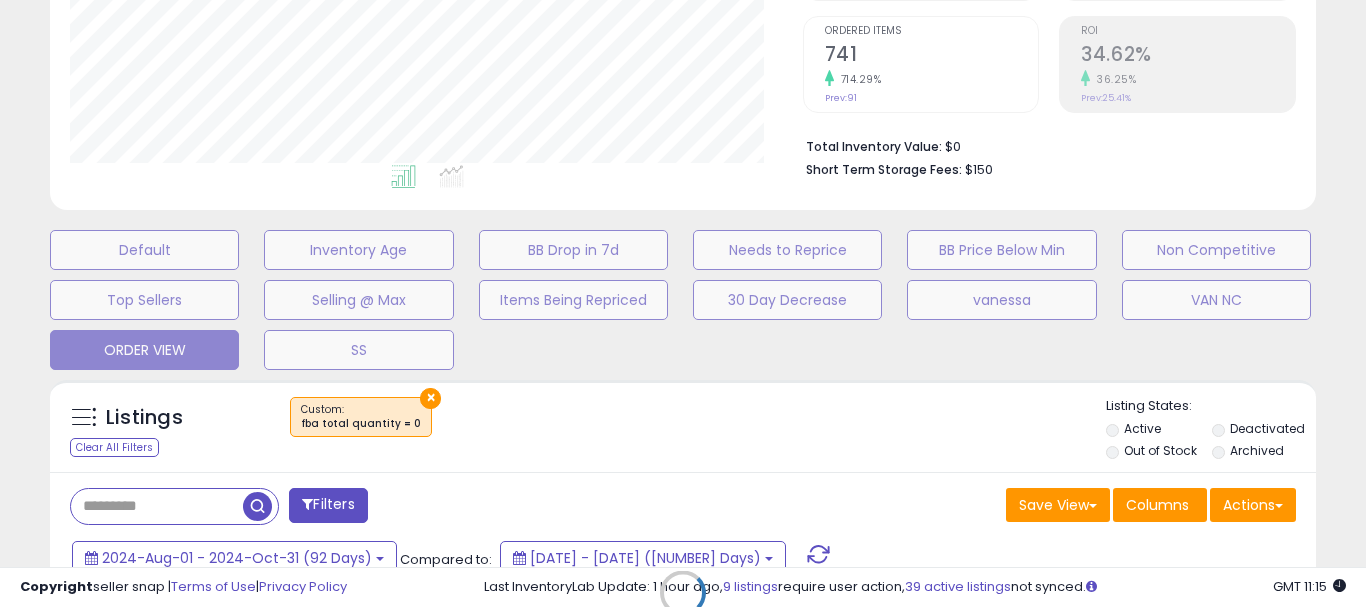 scroll, scrollTop: 999590, scrollLeft: 999267, axis: both 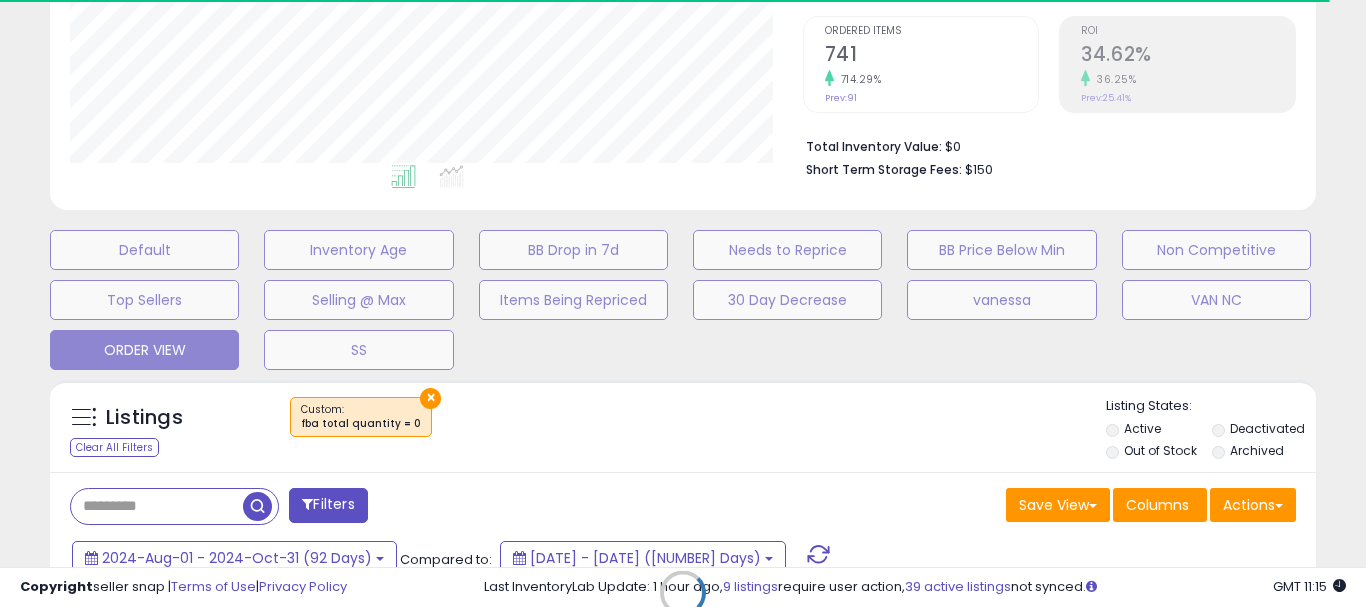 click on "Retrieving listings data.." at bounding box center (683, 608) 